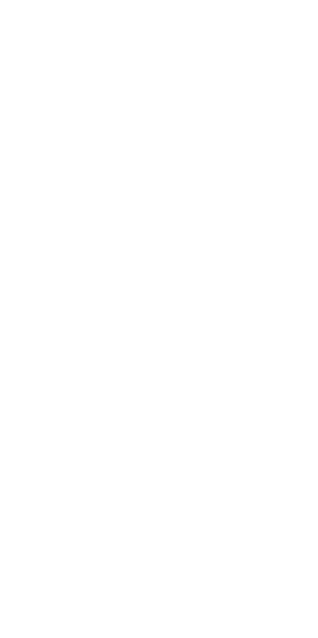 scroll, scrollTop: 0, scrollLeft: 0, axis: both 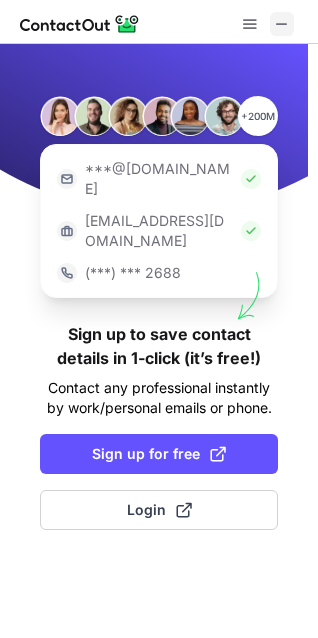 click at bounding box center [282, 24] 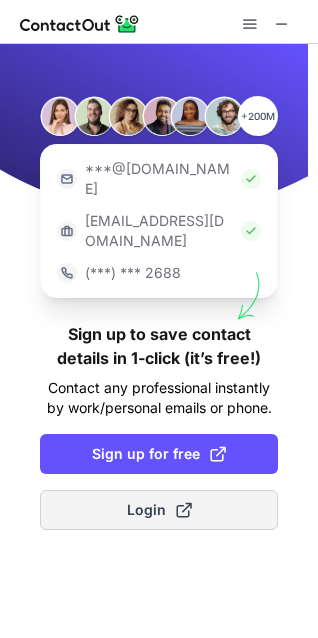 click on "Login" at bounding box center (159, 510) 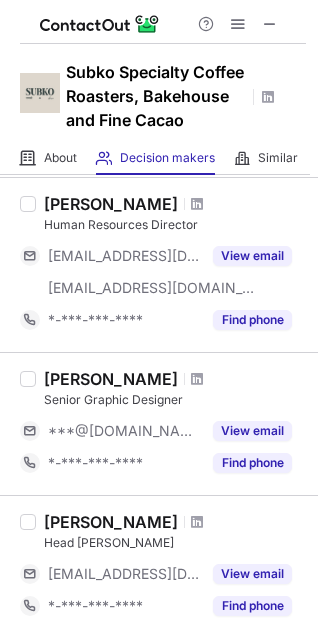 scroll, scrollTop: 0, scrollLeft: 0, axis: both 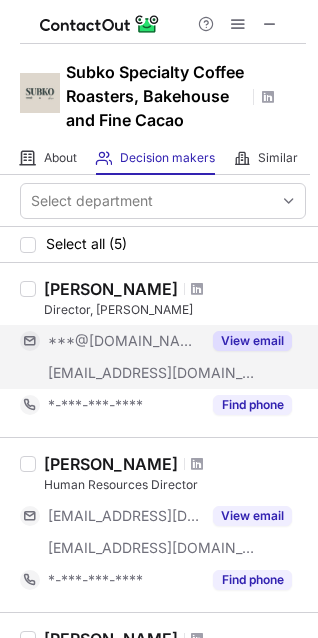 click on "***@subko.coffee" at bounding box center [152, 373] 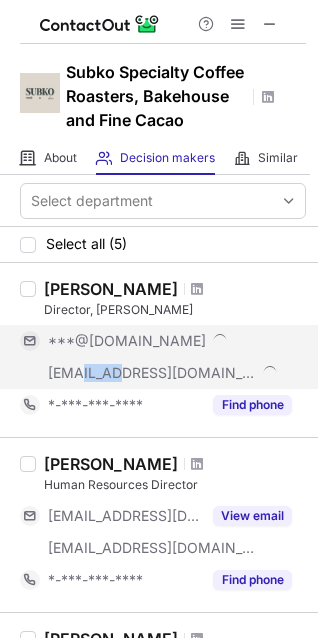 click on "***@subko.coffee" at bounding box center [152, 373] 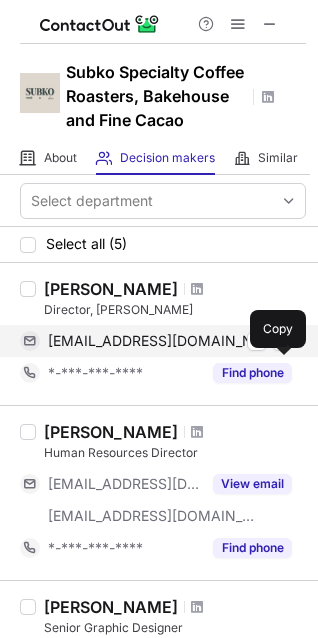 click at bounding box center (282, 341) 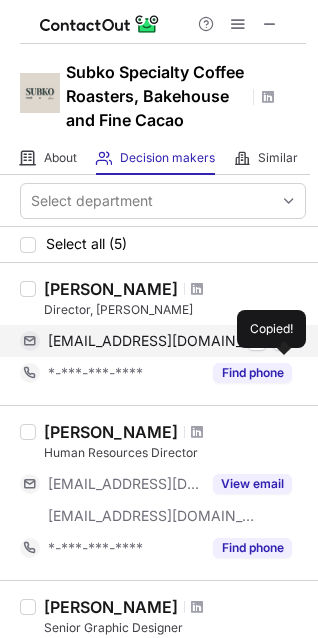click at bounding box center [282, 341] 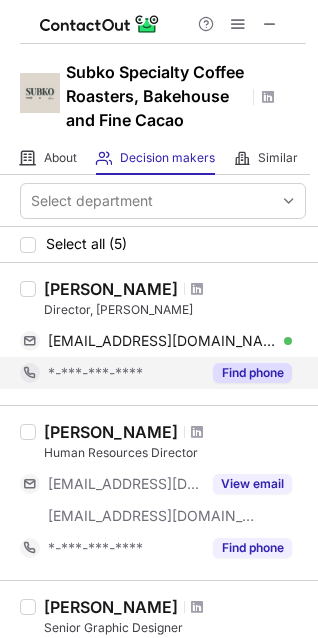 click on "*-***-***-****" at bounding box center [124, 373] 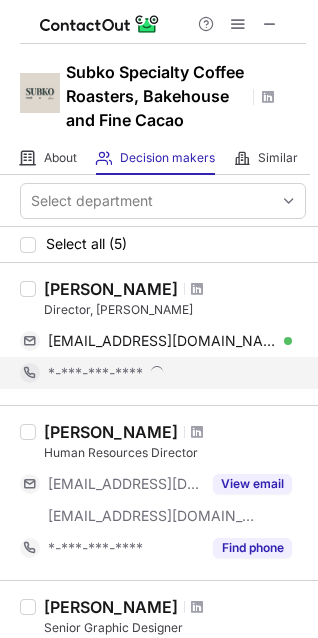 click on "*-***-***-****" at bounding box center [170, 373] 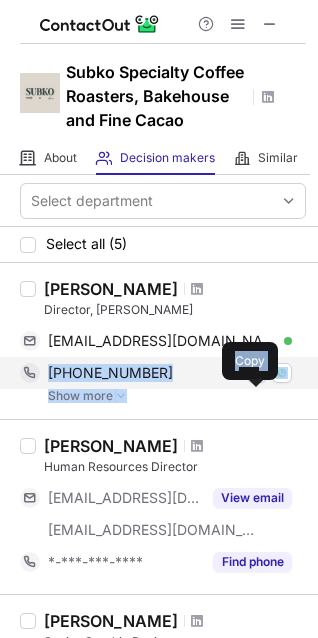 click at bounding box center [257, 373] 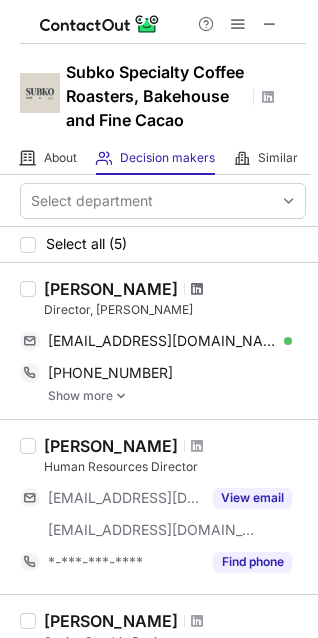 drag, startPoint x: 210, startPoint y: 300, endPoint x: 210, endPoint y: 320, distance: 20 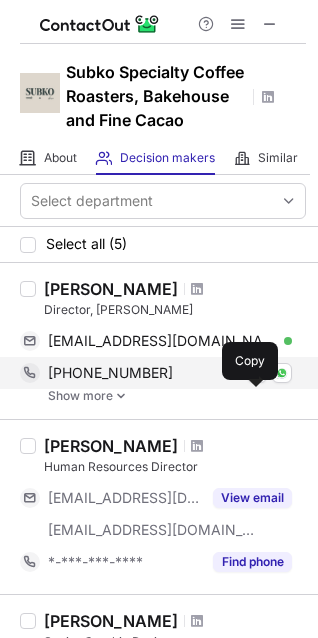 click at bounding box center [257, 373] 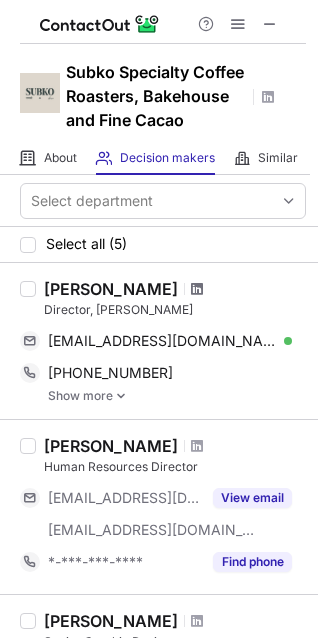 click at bounding box center (197, 289) 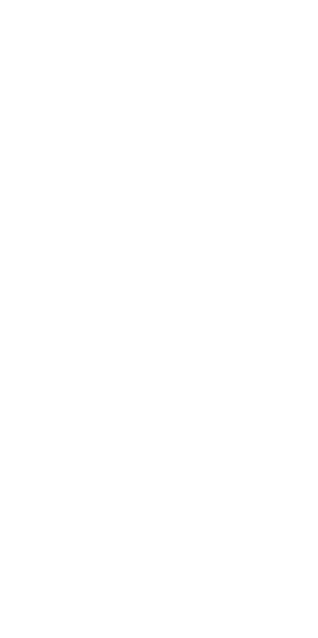 scroll, scrollTop: 0, scrollLeft: 0, axis: both 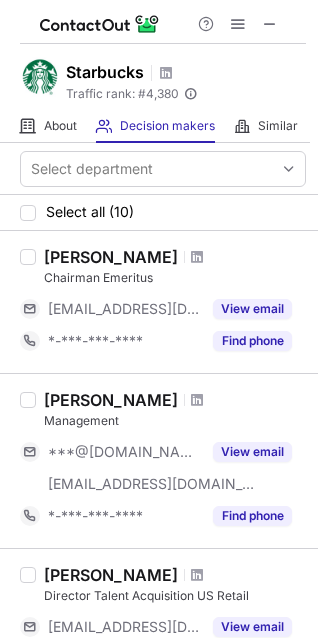 click on "***@gmail.com" at bounding box center [124, 452] 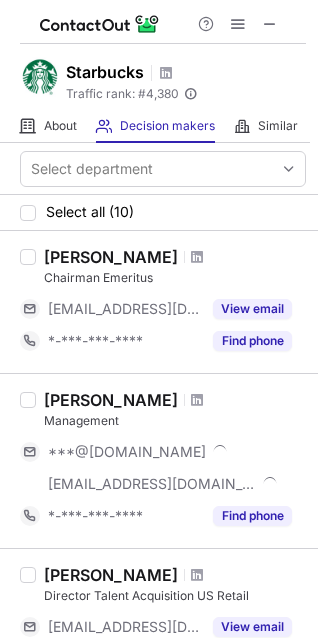 click at bounding box center (222, 449) 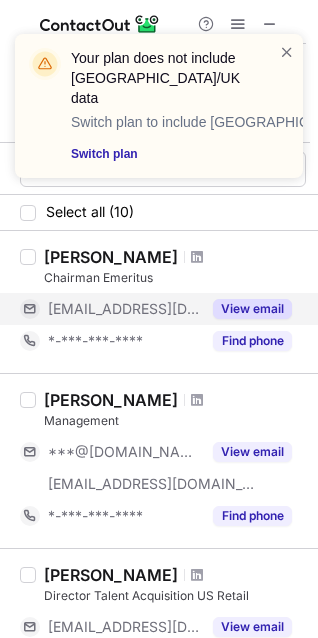 click on "[EMAIL_ADDRESS][DOMAIN_NAME]" at bounding box center (124, 309) 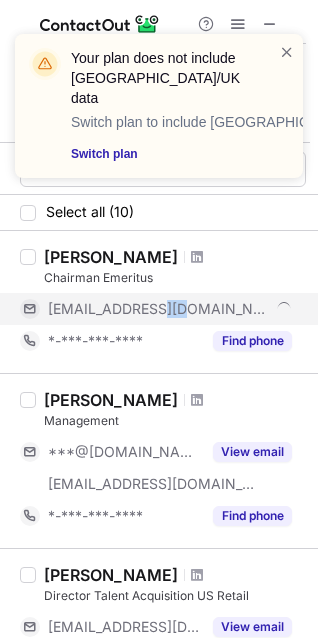 click on "***@starbucks.com" at bounding box center [159, 309] 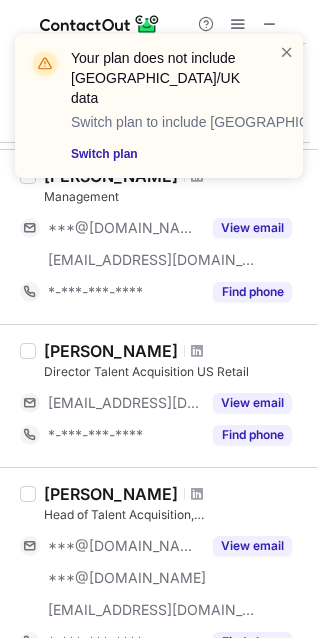 scroll, scrollTop: 225, scrollLeft: 0, axis: vertical 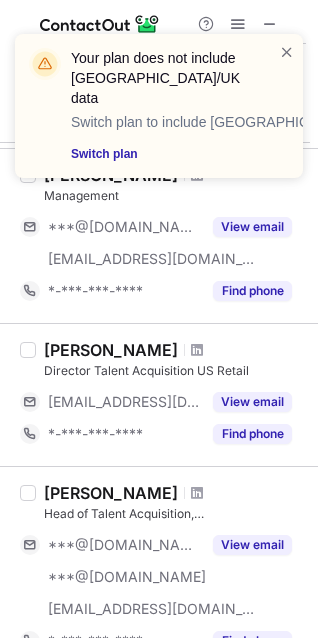 click on "***@naamnw.org" at bounding box center (124, 402) 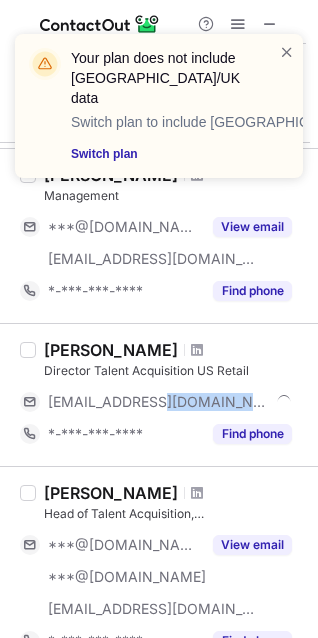 click on "***@naamnw.org" at bounding box center (170, 402) 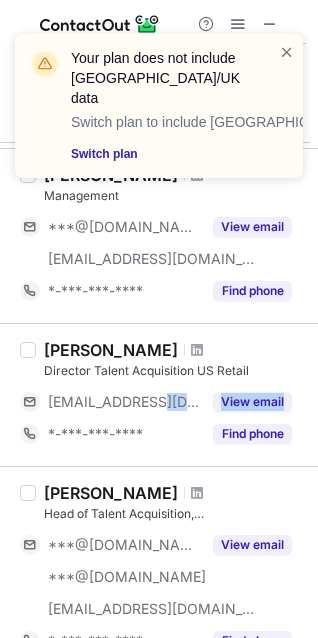 click on "***@naamnw.org" at bounding box center [124, 402] 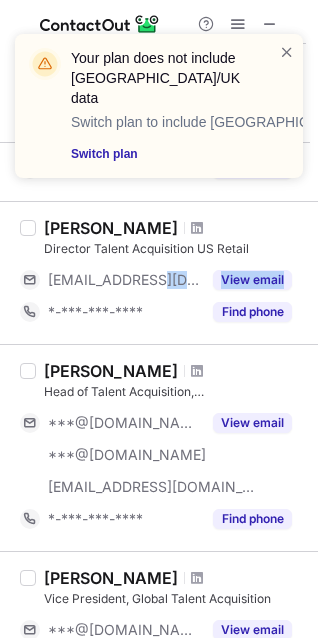 scroll, scrollTop: 348, scrollLeft: 0, axis: vertical 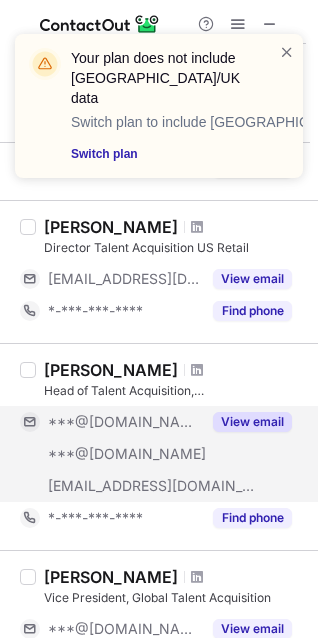 click on "***@[DOMAIN_NAME]" at bounding box center [124, 422] 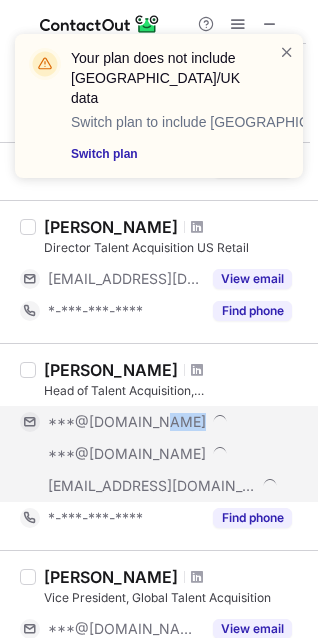 click on "***@[DOMAIN_NAME]" at bounding box center (170, 422) 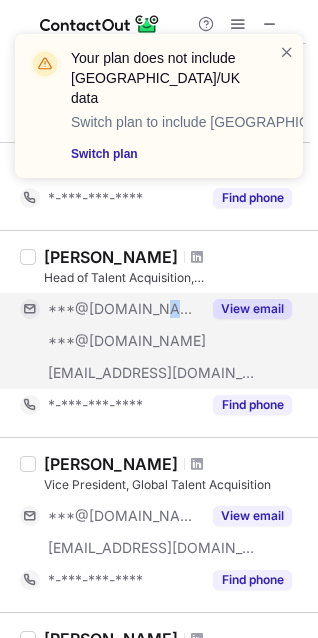 scroll, scrollTop: 463, scrollLeft: 0, axis: vertical 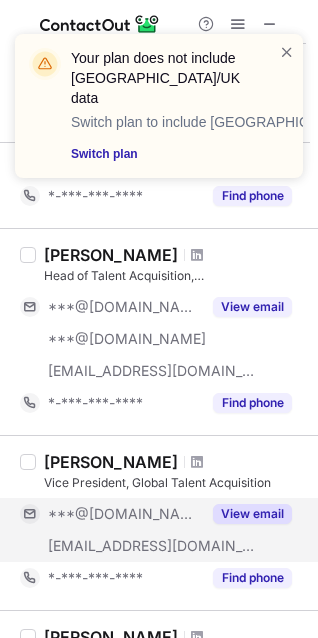 click on "View email" at bounding box center [246, 514] 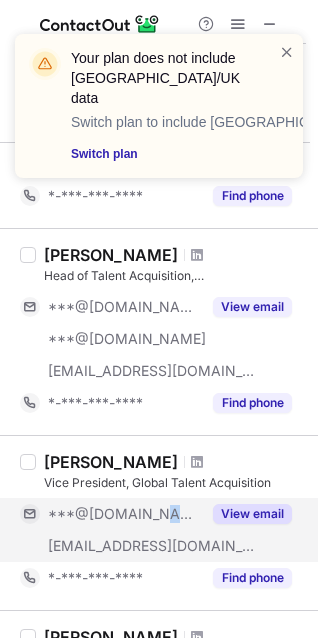 click on "***@yahoo.com" at bounding box center [124, 514] 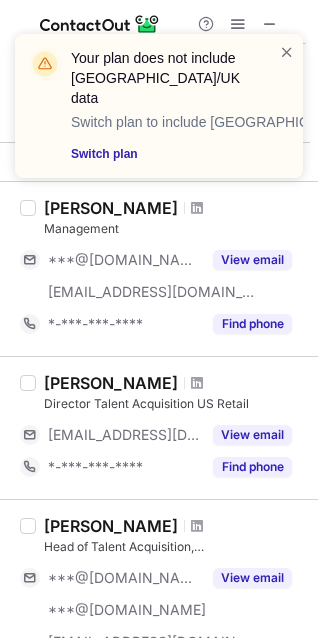scroll, scrollTop: 0, scrollLeft: 0, axis: both 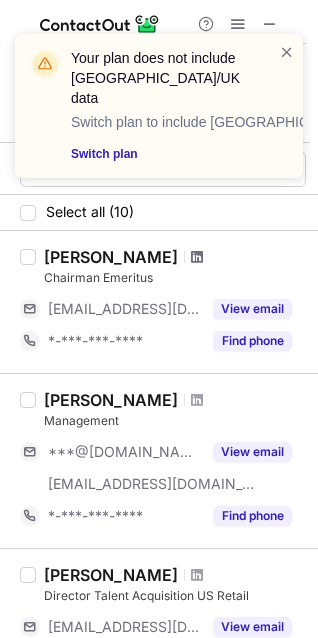 click at bounding box center [197, 257] 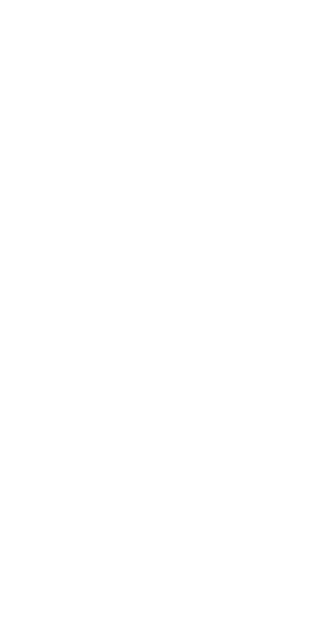 scroll, scrollTop: 0, scrollLeft: 0, axis: both 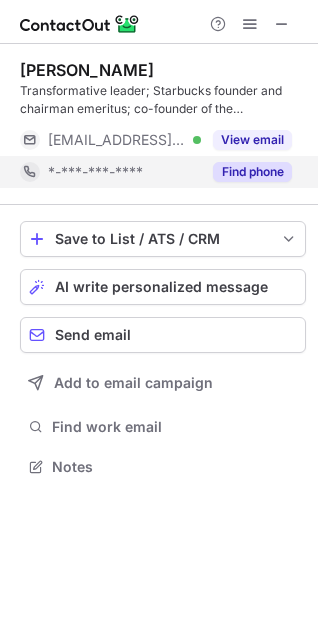 click on "*-***-***-****" at bounding box center [124, 172] 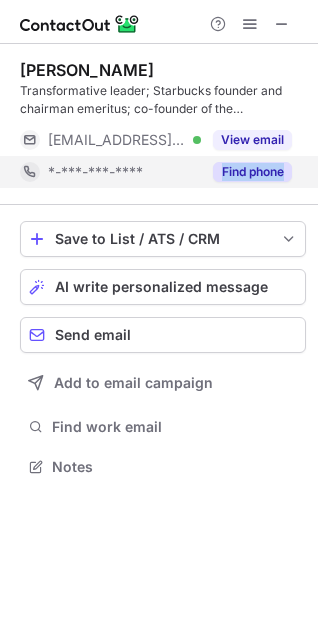 click on "*-***-***-****" at bounding box center (124, 172) 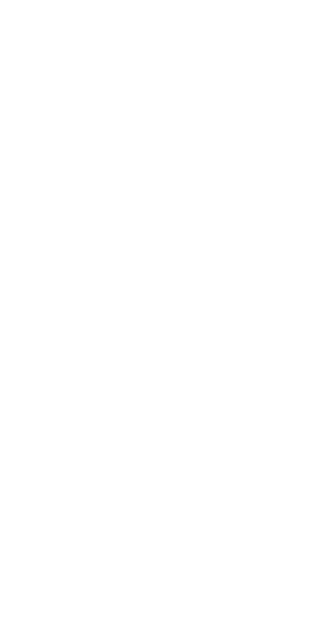 scroll, scrollTop: 0, scrollLeft: 0, axis: both 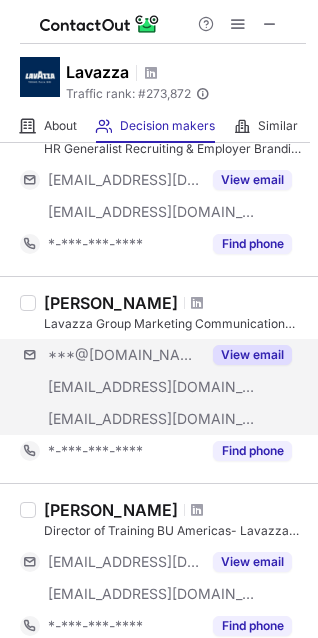 click on "***@[DOMAIN_NAME] [EMAIL_ADDRESS][DOMAIN_NAME] [EMAIL_ADDRESS][DOMAIN_NAME] View email" at bounding box center [163, 387] 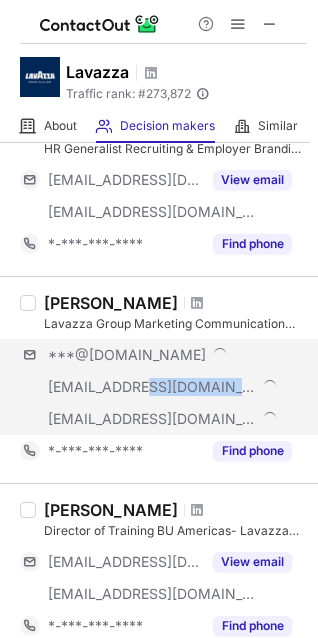 click on "***@fiat.com" at bounding box center [170, 387] 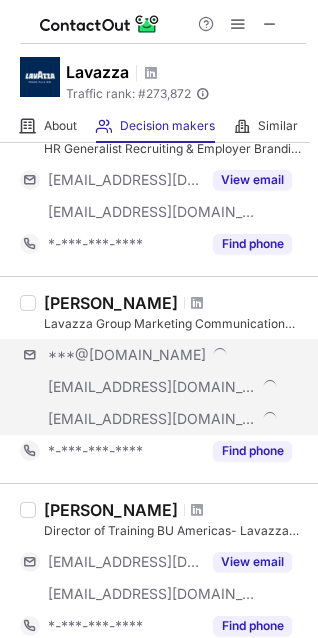 click on "***@fiat.com" at bounding box center (170, 387) 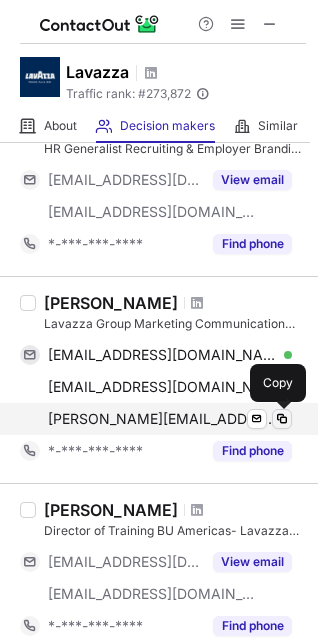 click at bounding box center [282, 419] 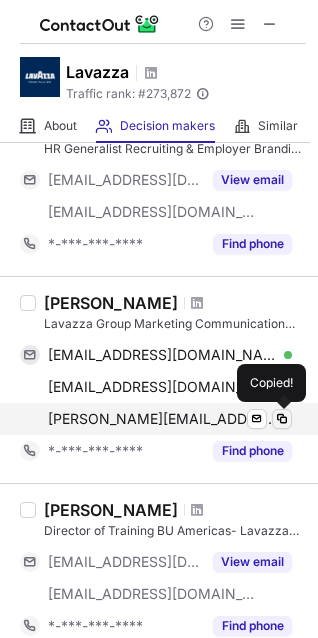 click at bounding box center [282, 419] 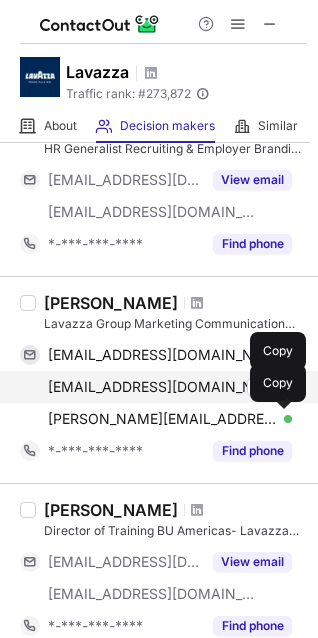 click at bounding box center (282, 387) 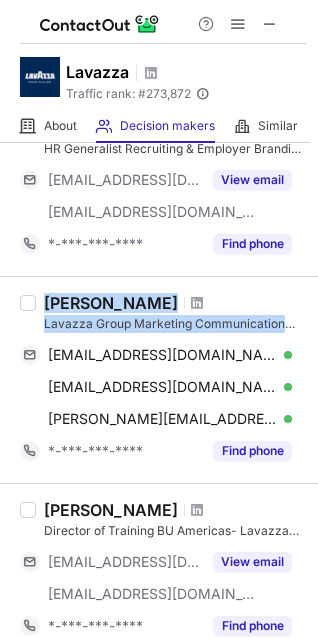 drag, startPoint x: 32, startPoint y: 322, endPoint x: 283, endPoint y: 329, distance: 251.0976 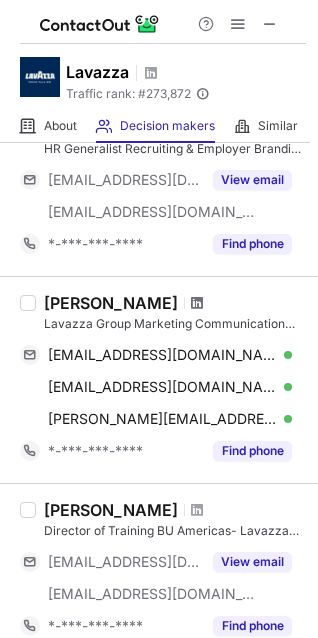 click at bounding box center (197, 303) 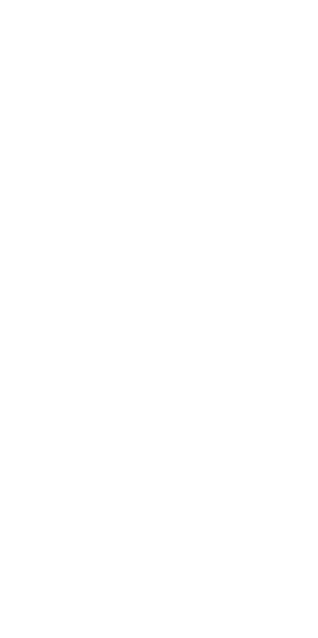 scroll, scrollTop: 0, scrollLeft: 0, axis: both 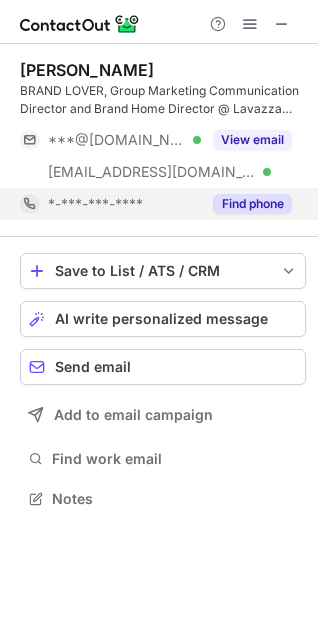 click on "*-***-***-****" at bounding box center (95, 204) 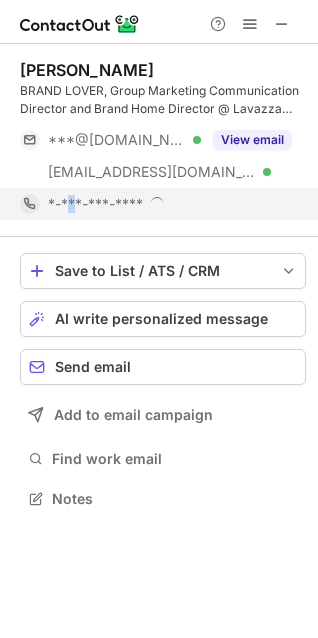 click on "*-***-***-****" at bounding box center (95, 204) 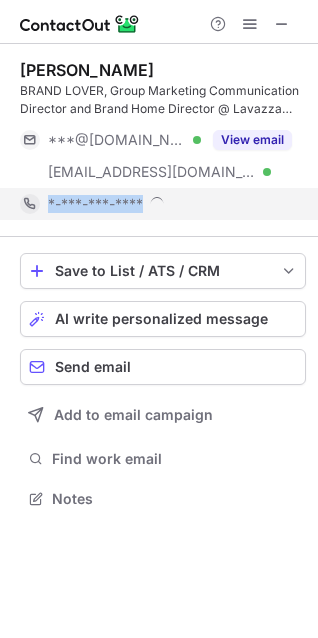 click on "*-***-***-****" at bounding box center [95, 204] 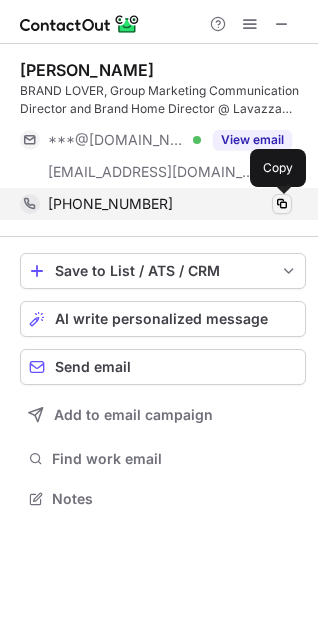 click at bounding box center [282, 204] 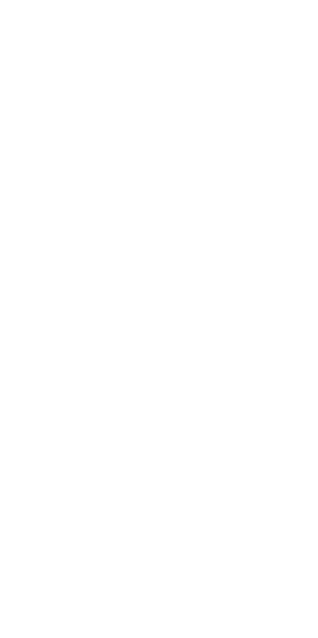 scroll, scrollTop: 0, scrollLeft: 0, axis: both 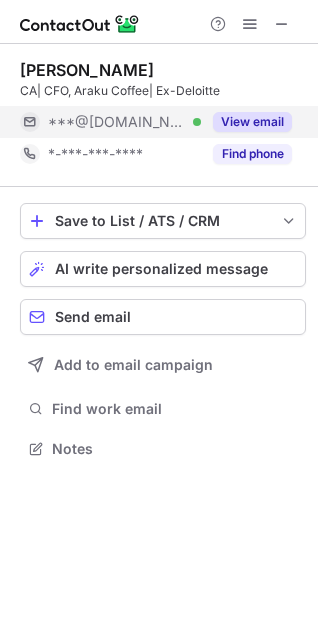 click on "***@[DOMAIN_NAME] Verified" at bounding box center [110, 122] 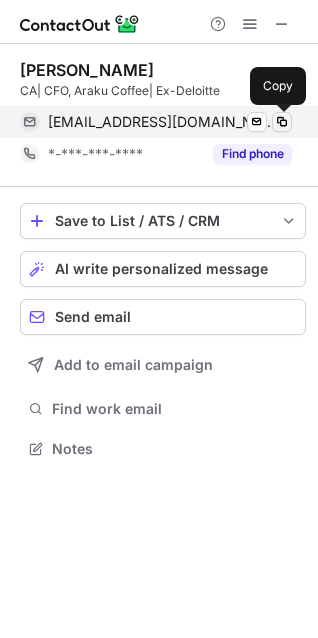 click at bounding box center (282, 122) 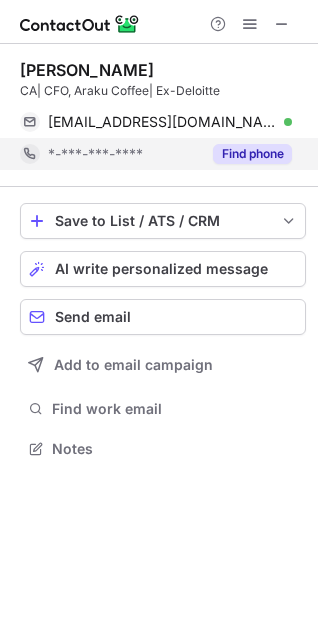 click on "*-***-***-****" at bounding box center (110, 154) 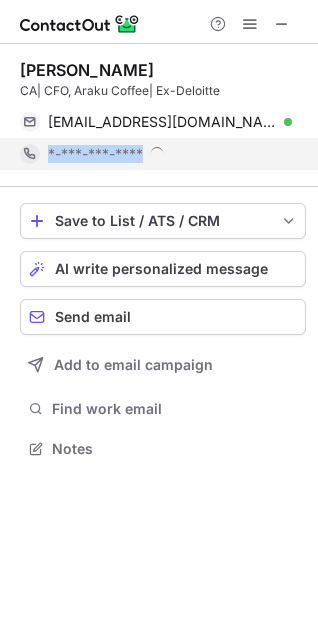 click on "*-***-***-****" at bounding box center (156, 154) 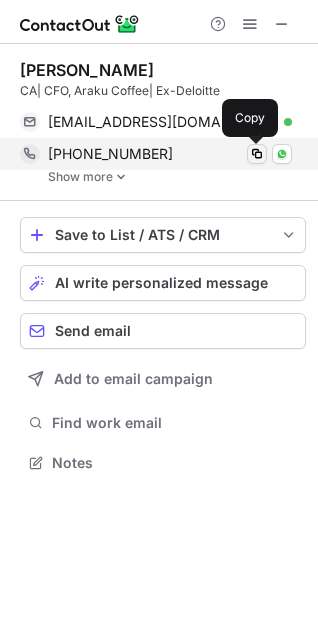 click at bounding box center (257, 154) 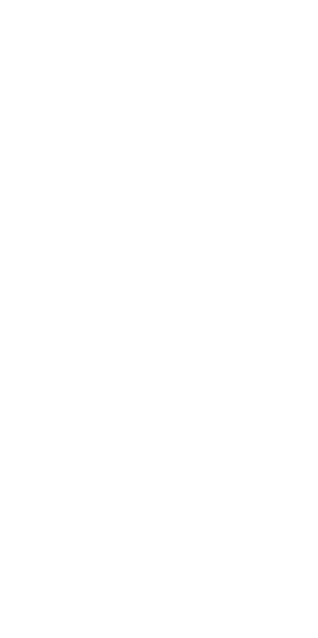 scroll, scrollTop: 0, scrollLeft: 0, axis: both 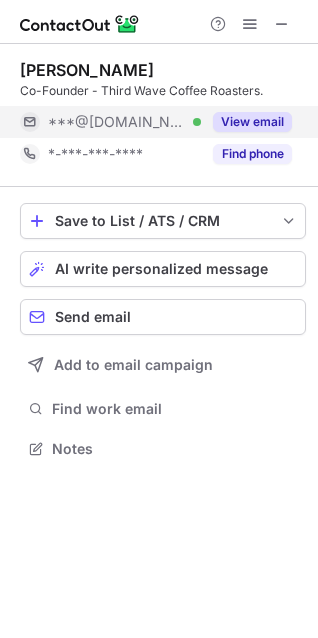 click on "View email" at bounding box center (246, 122) 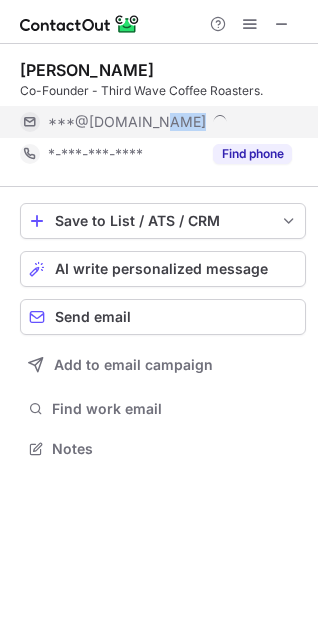 click on "***@[DOMAIN_NAME]" at bounding box center (156, 122) 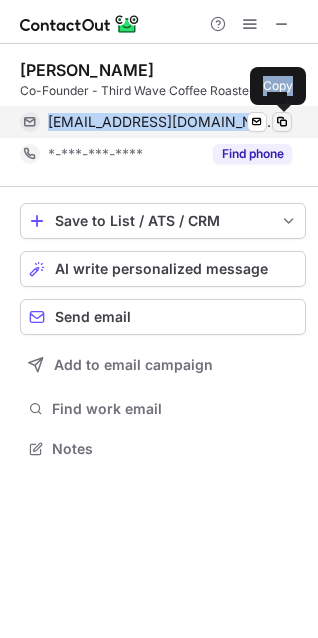 click at bounding box center [282, 122] 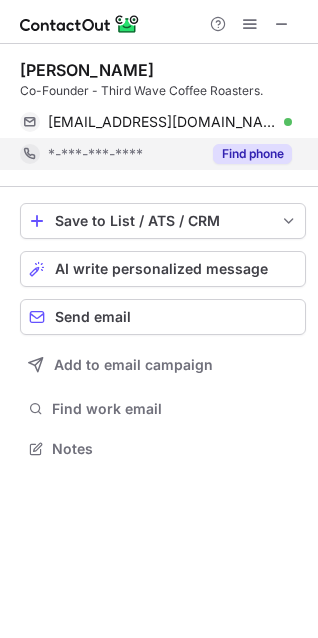 click on "*-***-***-****" at bounding box center (110, 154) 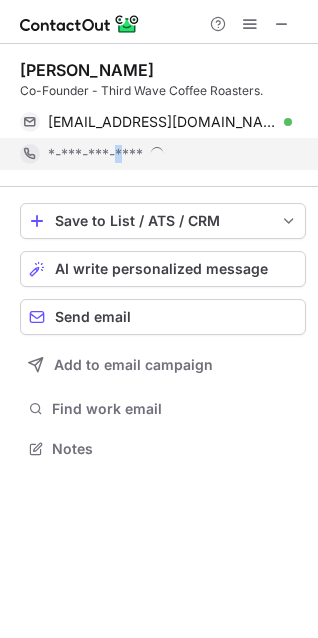 click on "*-***-***-****" at bounding box center (156, 154) 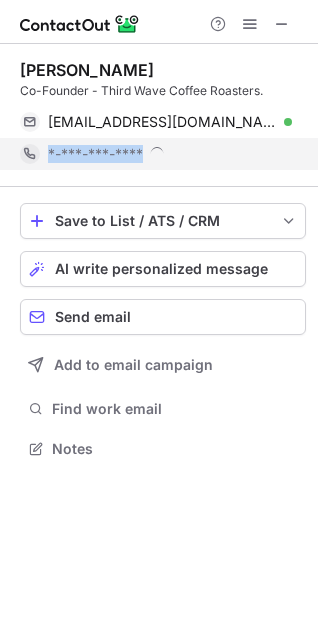 click on "*-***-***-****" at bounding box center (156, 154) 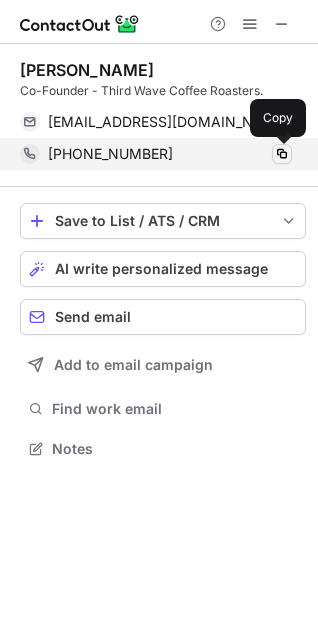 click at bounding box center [282, 154] 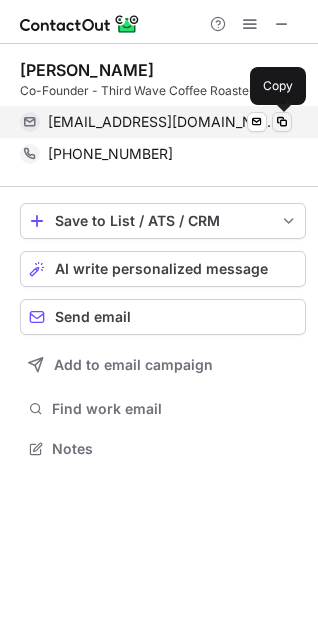 click at bounding box center [282, 122] 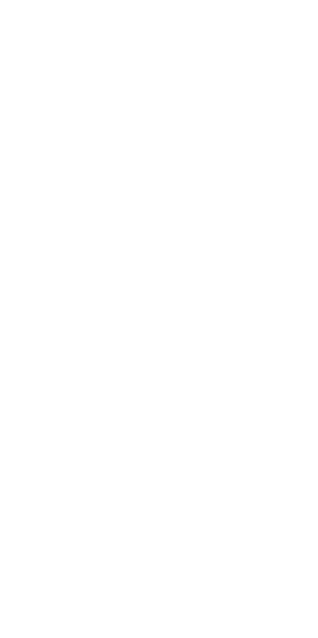 scroll, scrollTop: 0, scrollLeft: 0, axis: both 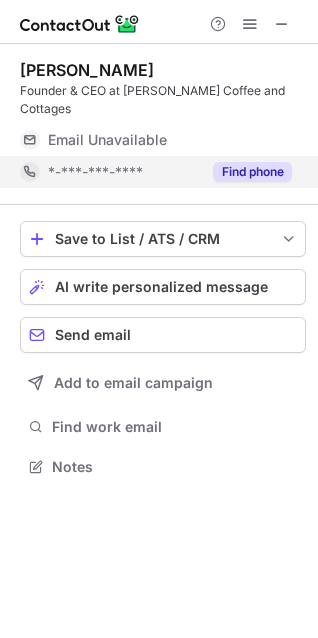 click on "*-***-***-****" at bounding box center [110, 172] 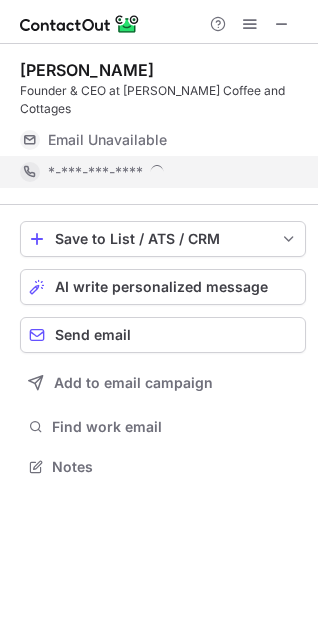 click on "*-***-***-****" at bounding box center (156, 172) 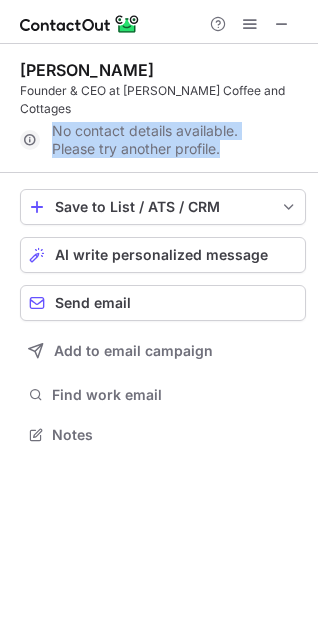 scroll, scrollTop: 403, scrollLeft: 318, axis: both 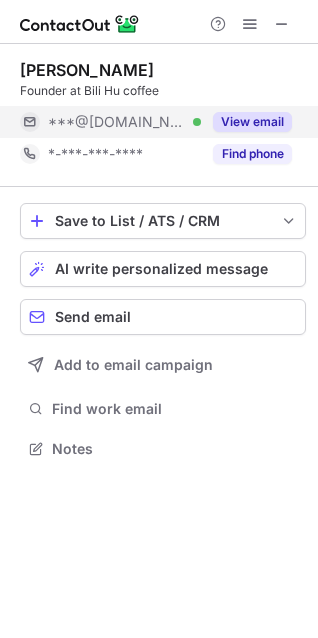 click on "***@gmail.com" at bounding box center (117, 122) 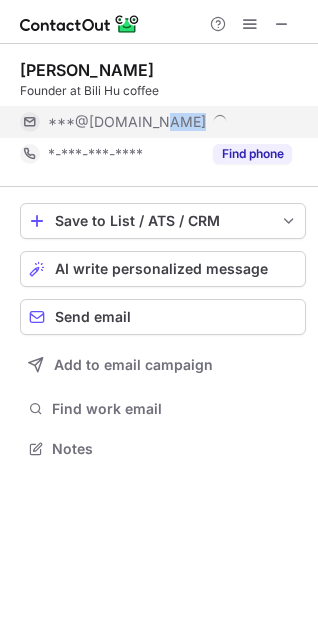 click on "***@gmail.com" at bounding box center (127, 122) 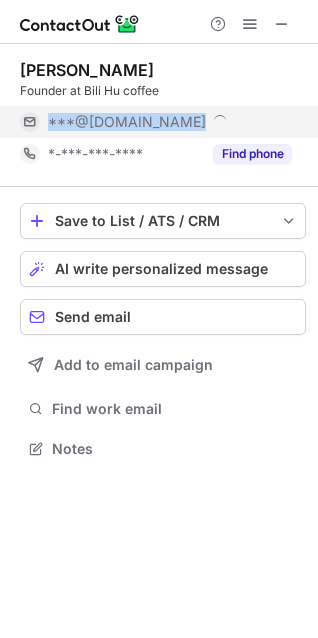 click on "***@gmail.com" at bounding box center (127, 122) 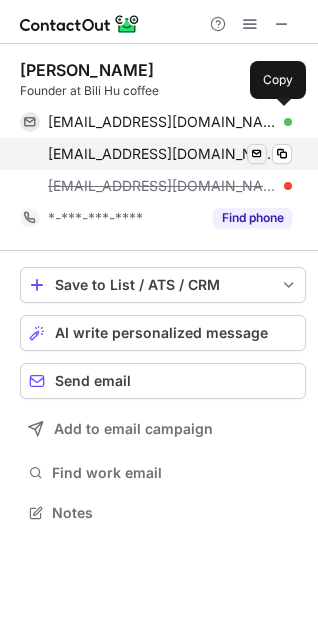 scroll, scrollTop: 10, scrollLeft: 10, axis: both 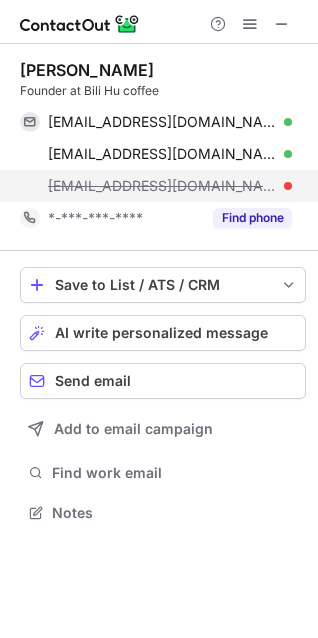 click on "bharat@bilihu.in" at bounding box center [162, 186] 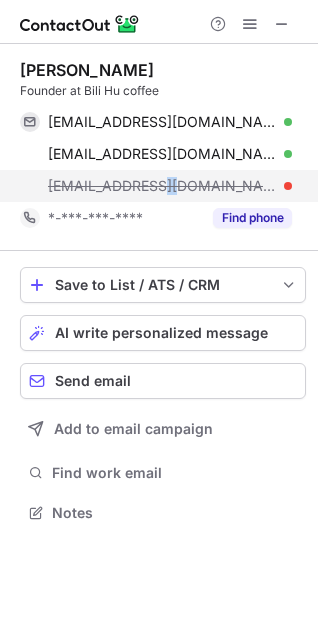 click on "bharat@bilihu.in" at bounding box center [162, 186] 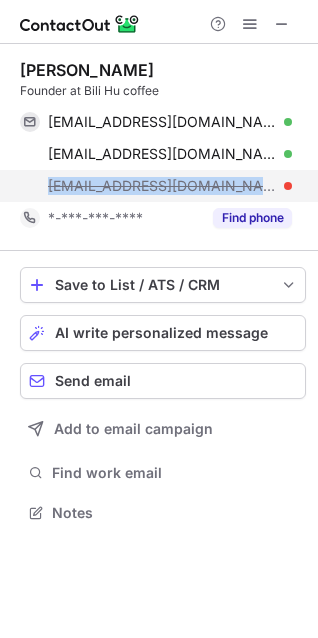click on "bharat@bilihu.in" at bounding box center (162, 186) 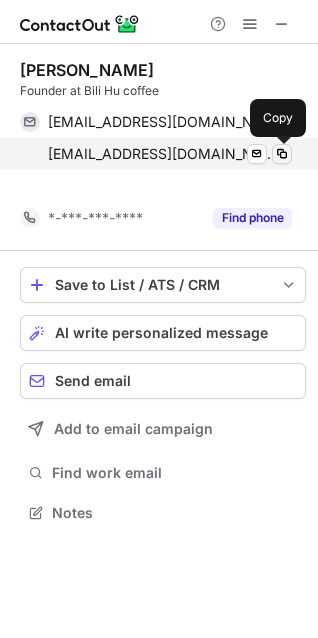 click at bounding box center [282, 154] 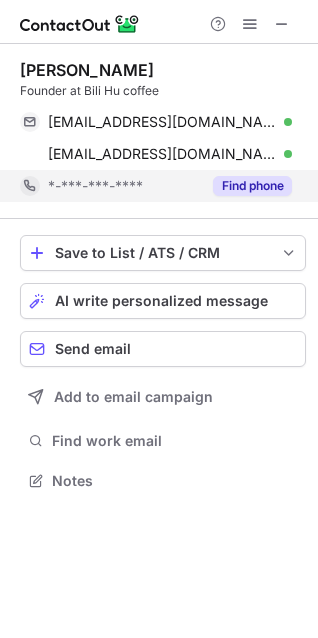 click on "*-***-***-****" at bounding box center (124, 186) 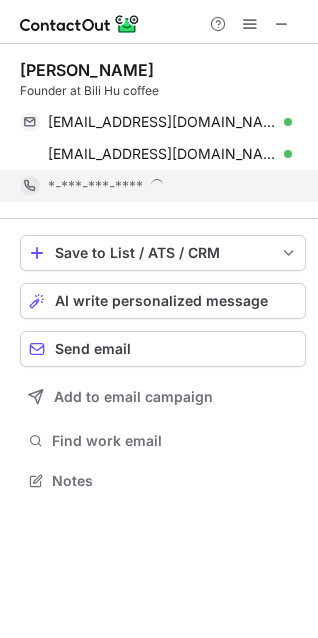 click on "*-***-***-****" at bounding box center (170, 186) 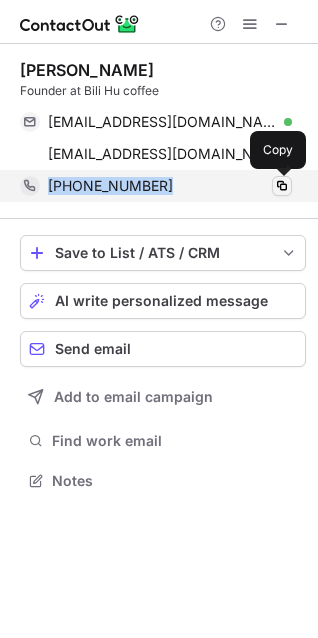 click at bounding box center [282, 186] 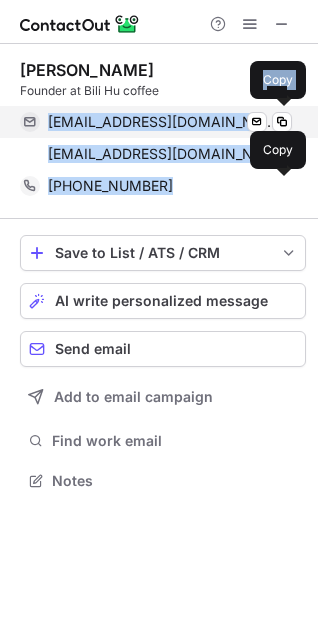 type 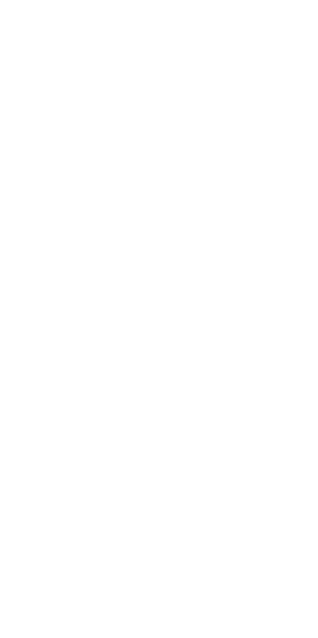 scroll, scrollTop: 0, scrollLeft: 0, axis: both 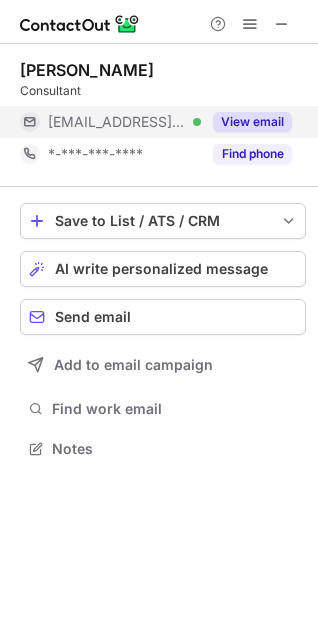 click on "View email" at bounding box center [246, 122] 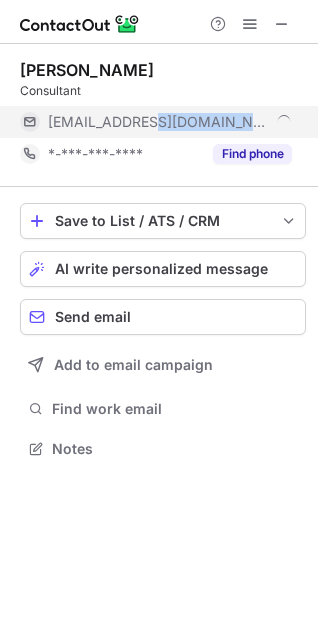 click on "[EMAIL_ADDRESS][DOMAIN_NAME]" at bounding box center [156, 122] 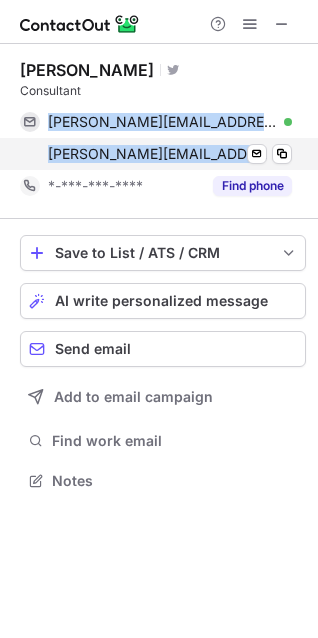 scroll, scrollTop: 10, scrollLeft: 10, axis: both 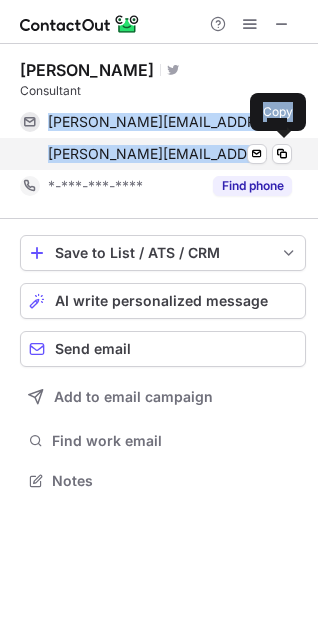 click on "anamaria@zinodavidoff.com Send email Copy" at bounding box center [156, 154] 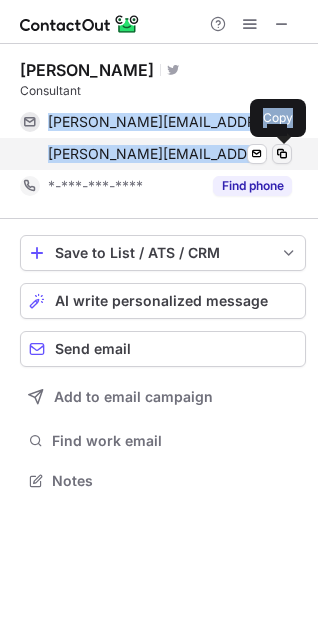 click at bounding box center [282, 154] 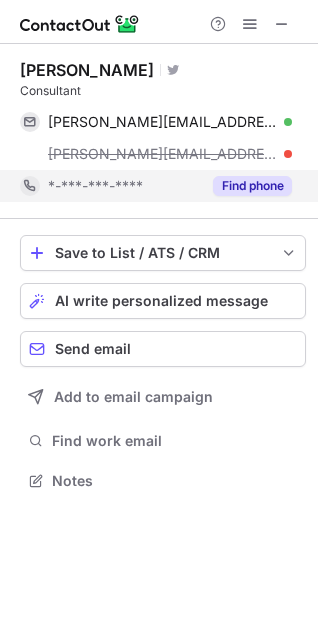 click on "*-***-***-****" at bounding box center [95, 186] 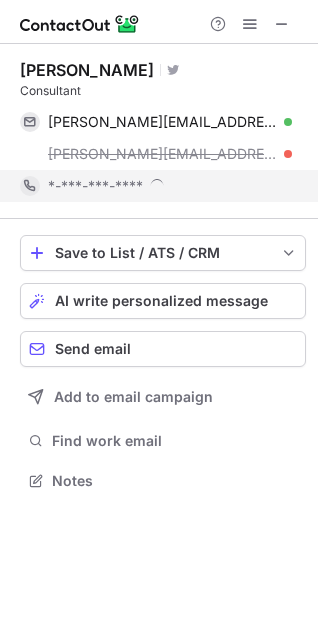 click on "*-***-***-****" at bounding box center (95, 186) 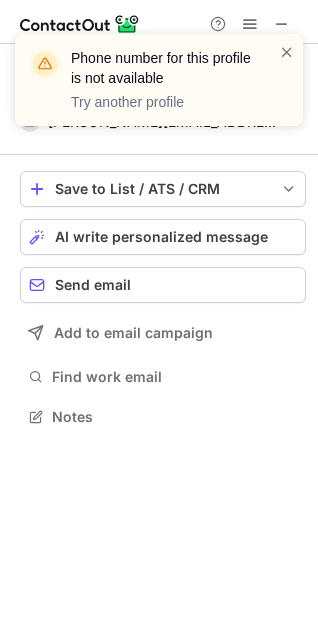 scroll, scrollTop: 403, scrollLeft: 318, axis: both 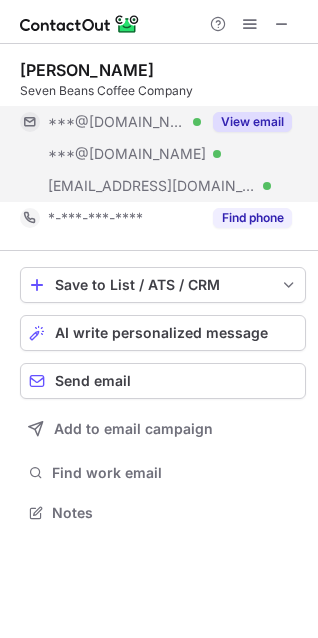 click on "***@[DOMAIN_NAME]" at bounding box center [127, 154] 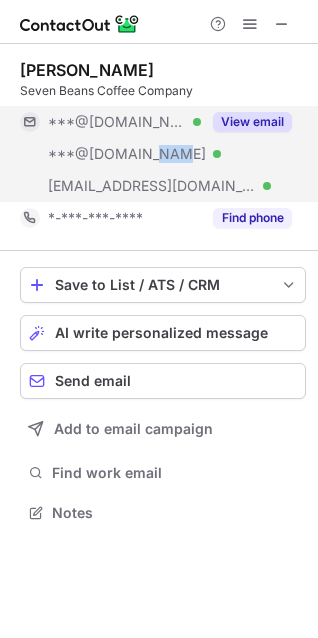 click on "***@hotmail.com" at bounding box center (127, 154) 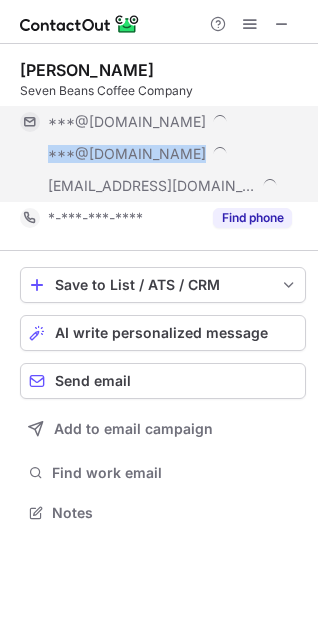 click on "***@hotmail.com" at bounding box center [127, 154] 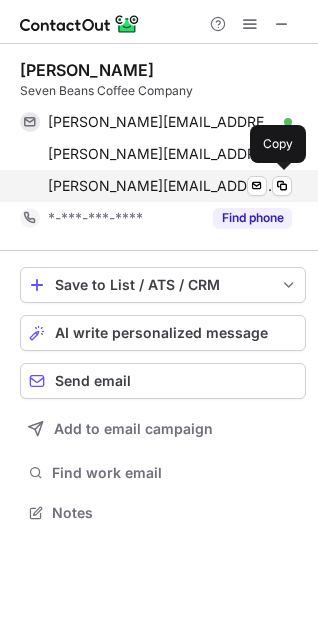 click on "advith@sevenbeans.co" at bounding box center [162, 186] 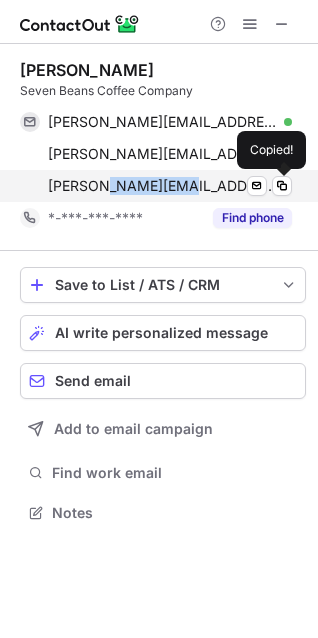 click on "advith@sevenbeans.co" at bounding box center [162, 186] 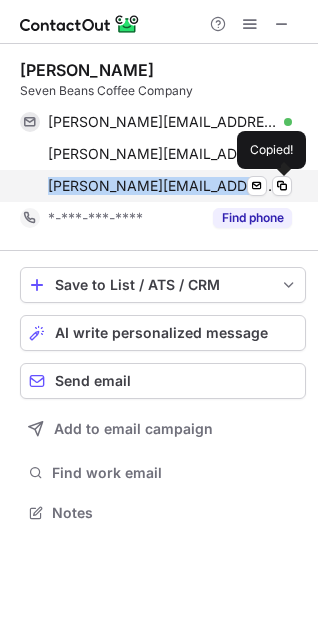 click on "advith@sevenbeans.co" at bounding box center [162, 186] 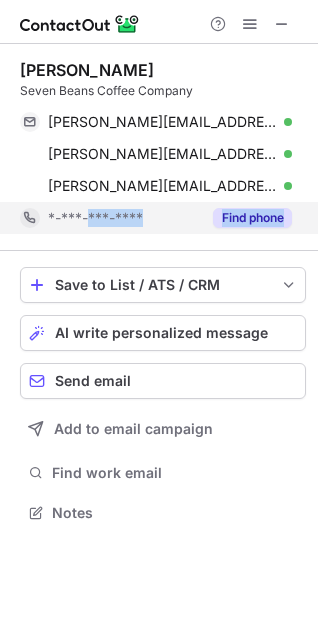 drag, startPoint x: 94, startPoint y: 236, endPoint x: 91, endPoint y: 220, distance: 16.27882 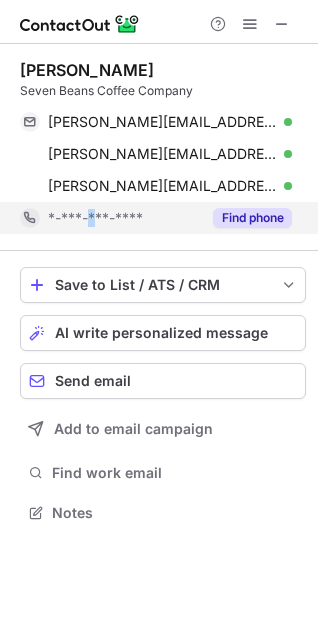 click on "*-***-***-****" at bounding box center [95, 218] 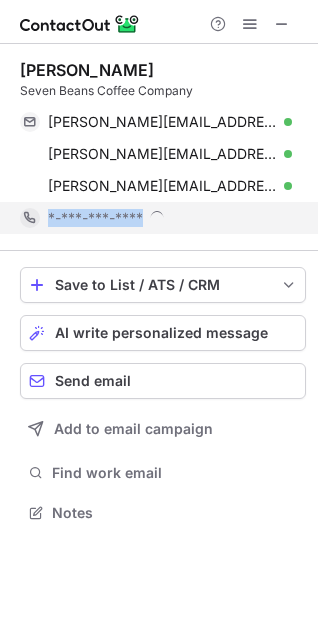 click on "*-***-***-****" at bounding box center [95, 218] 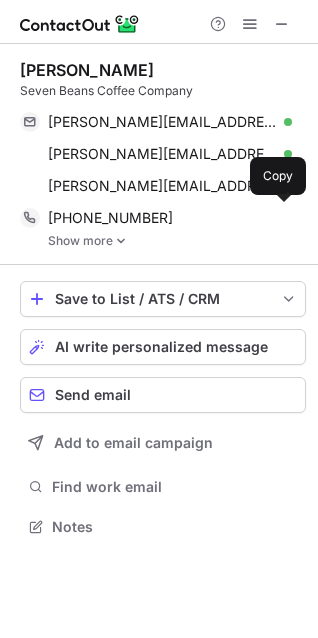 scroll, scrollTop: 10, scrollLeft: 10, axis: both 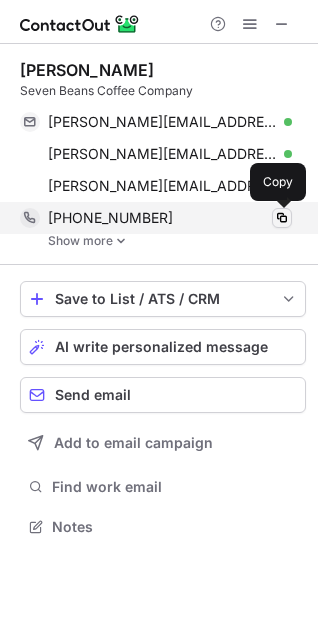 click at bounding box center [282, 218] 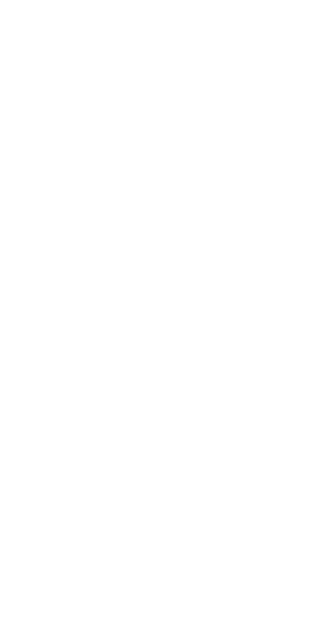 scroll, scrollTop: 0, scrollLeft: 0, axis: both 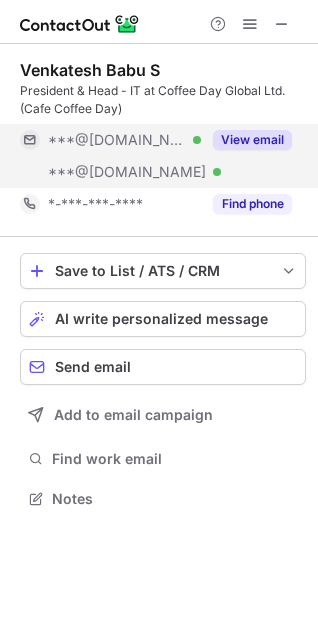 click on "View email" at bounding box center (246, 140) 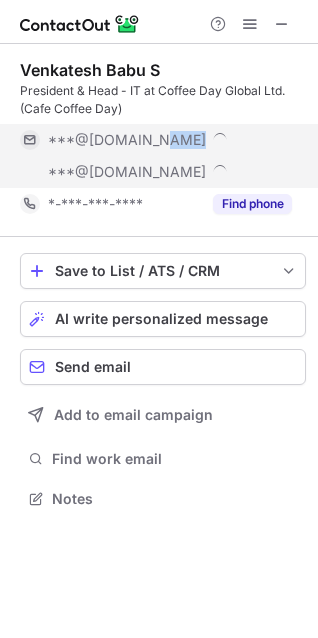 click on "***@gmail.com" at bounding box center [170, 140] 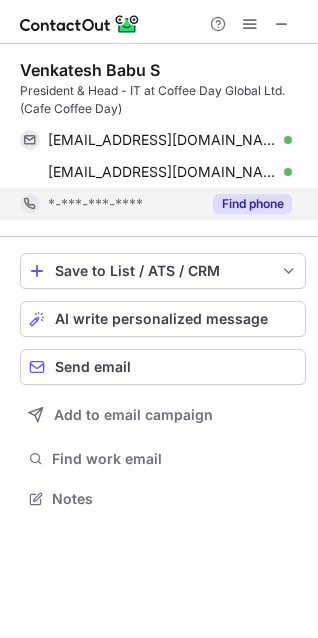 click on "Find phone" at bounding box center (246, 204) 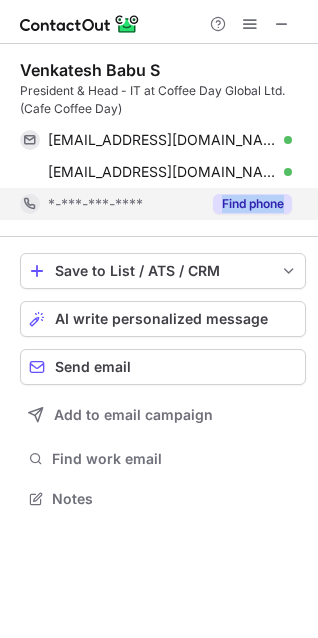 click on "*-***-***-****" at bounding box center [110, 204] 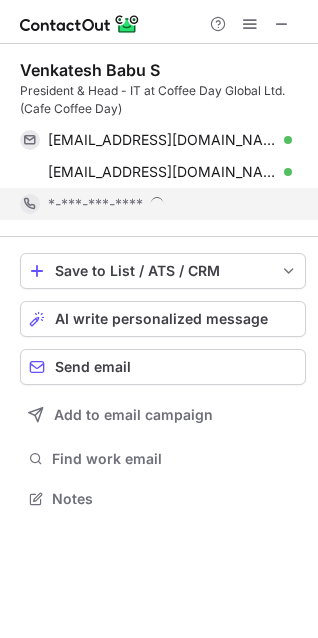 click on "*-***-***-****" at bounding box center [156, 204] 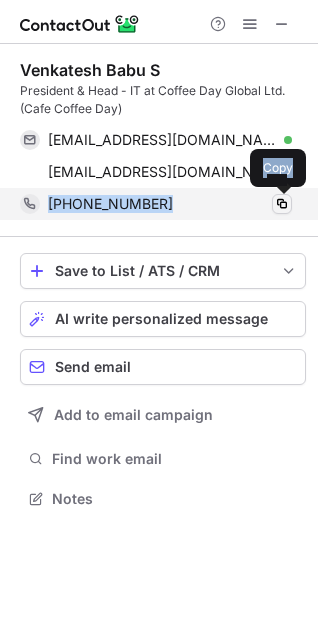 click at bounding box center (282, 204) 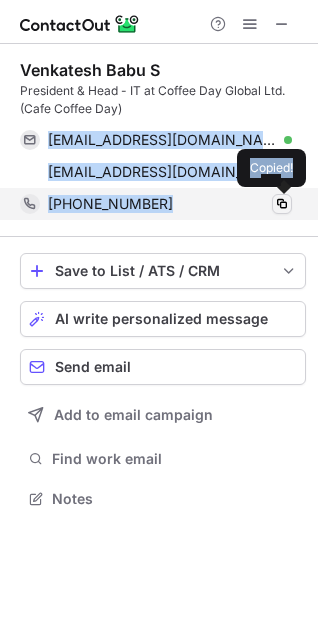 click at bounding box center [282, 204] 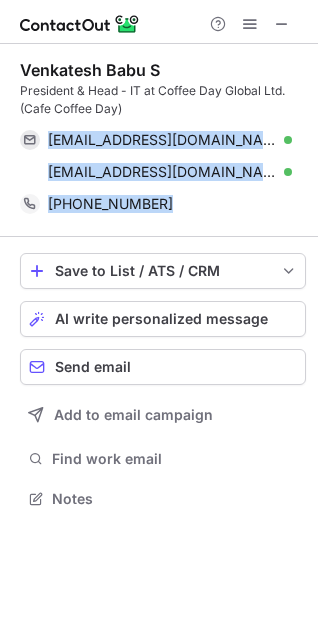 type 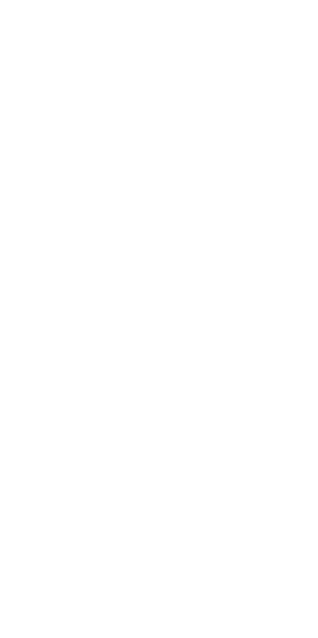 scroll, scrollTop: 0, scrollLeft: 0, axis: both 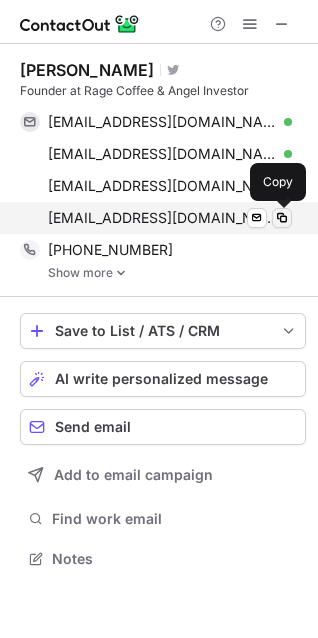 click at bounding box center [282, 218] 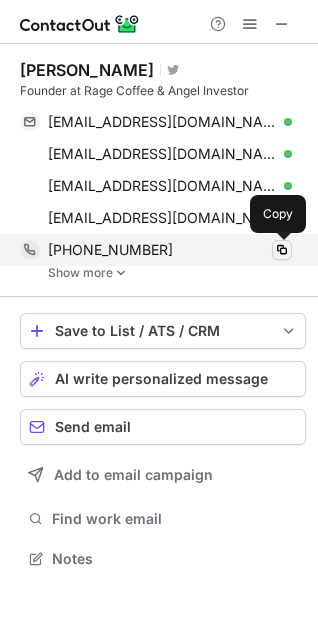 click at bounding box center (282, 250) 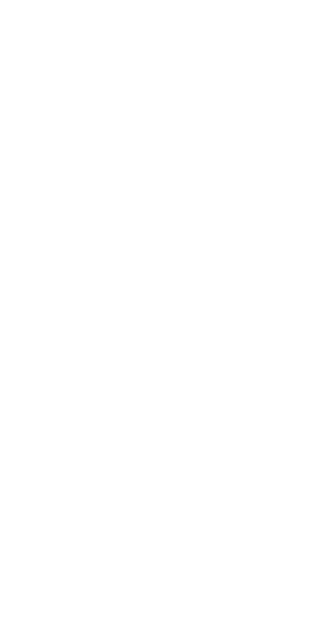 scroll, scrollTop: 0, scrollLeft: 0, axis: both 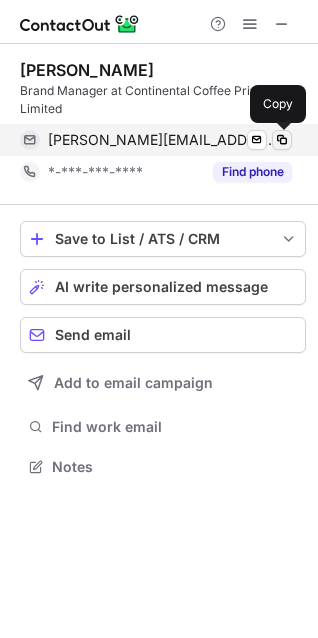 click at bounding box center (282, 140) 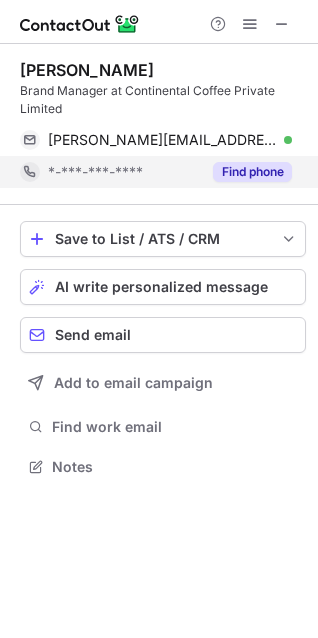 click on "*-***-***-****" at bounding box center [124, 172] 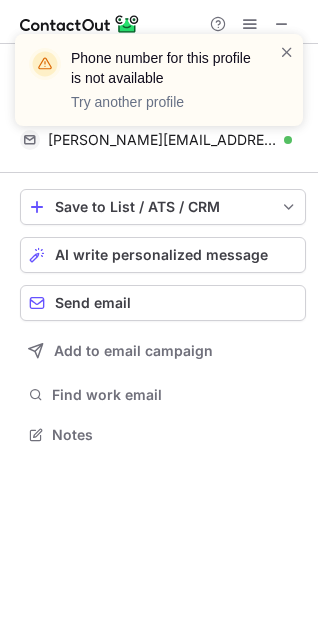 scroll, scrollTop: 421, scrollLeft: 318, axis: both 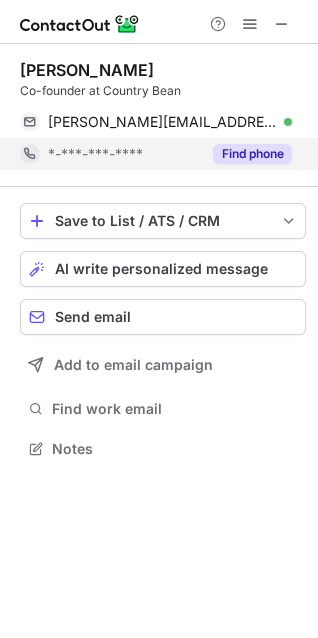 click on "*-***-***-****" at bounding box center (95, 154) 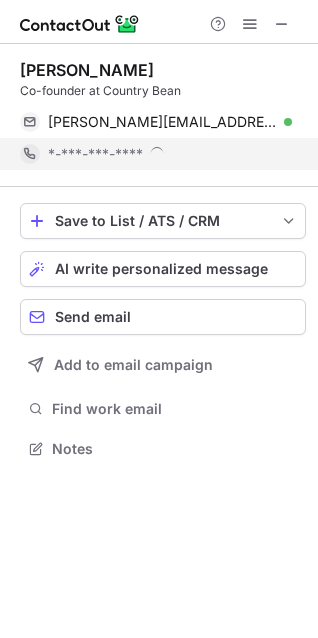 click on "*-***-***-****" at bounding box center [95, 154] 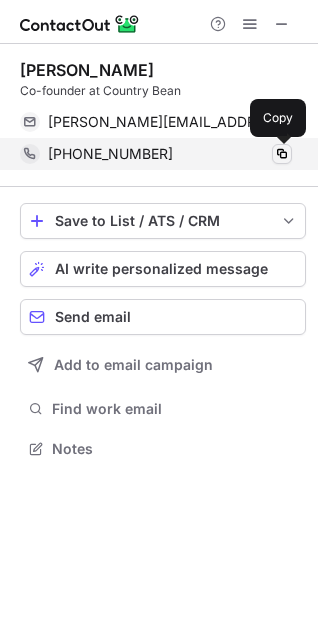 click at bounding box center (282, 154) 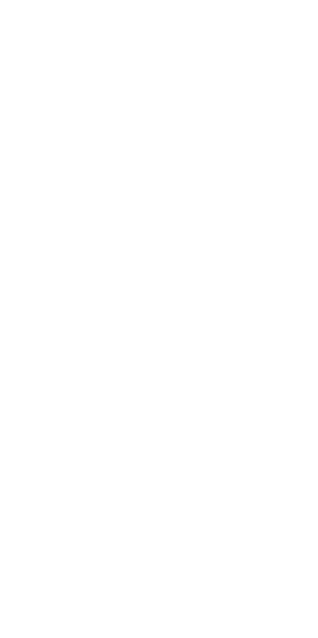 scroll, scrollTop: 0, scrollLeft: 0, axis: both 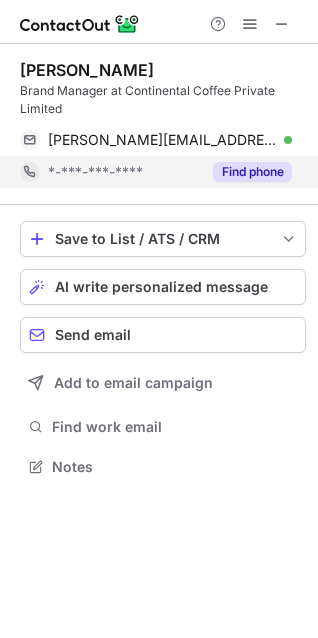 click on "*-***-***-****" at bounding box center [110, 172] 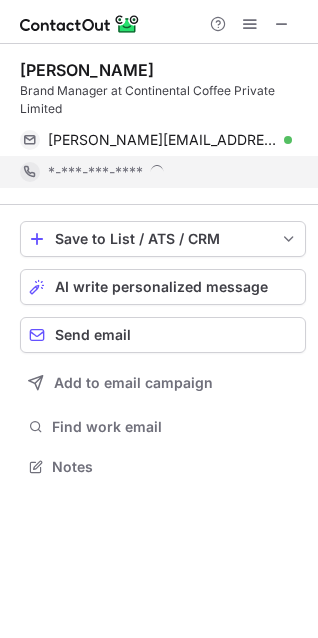 click on "*-***-***-****" at bounding box center (156, 172) 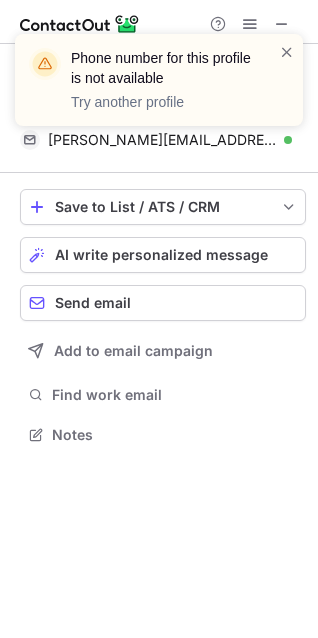 scroll, scrollTop: 421, scrollLeft: 318, axis: both 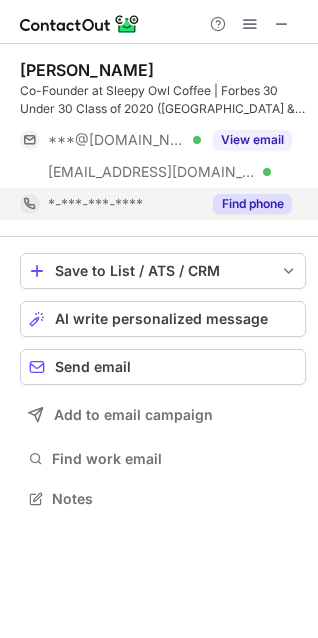 click on "*-***-***-****" at bounding box center (124, 204) 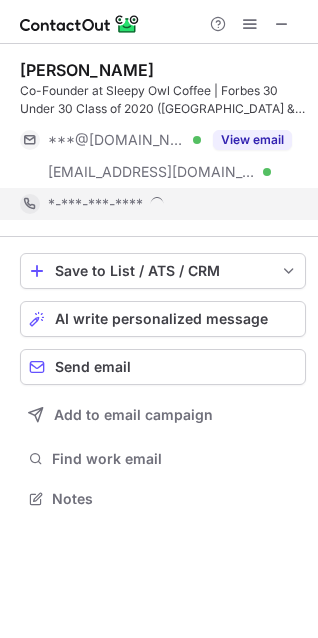 click on "*-***-***-****" at bounding box center (170, 204) 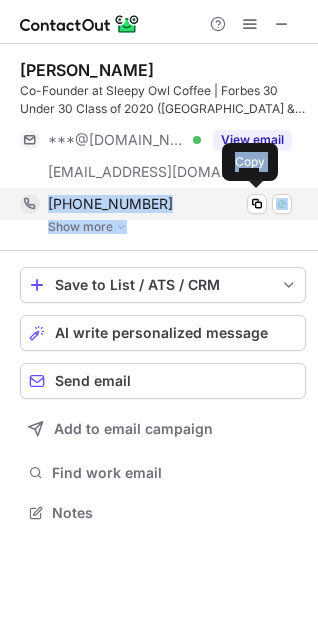 scroll, scrollTop: 10, scrollLeft: 10, axis: both 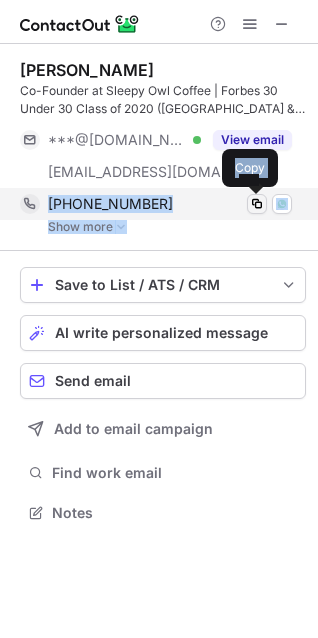 click at bounding box center (257, 204) 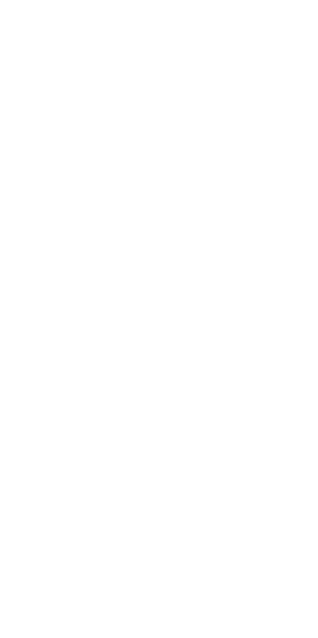 scroll, scrollTop: 0, scrollLeft: 0, axis: both 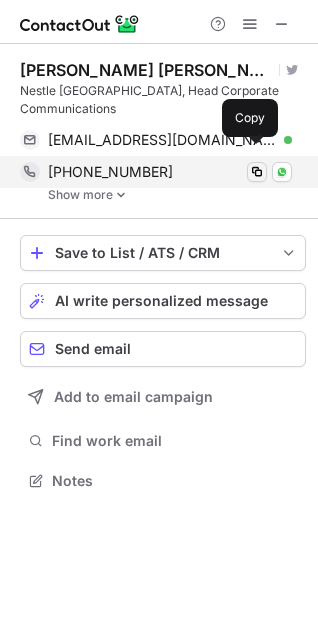 click at bounding box center [257, 172] 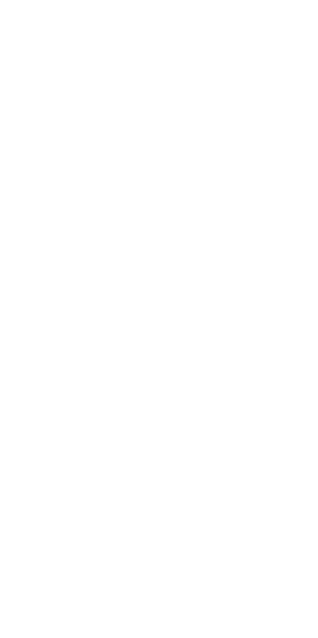 scroll, scrollTop: 0, scrollLeft: 0, axis: both 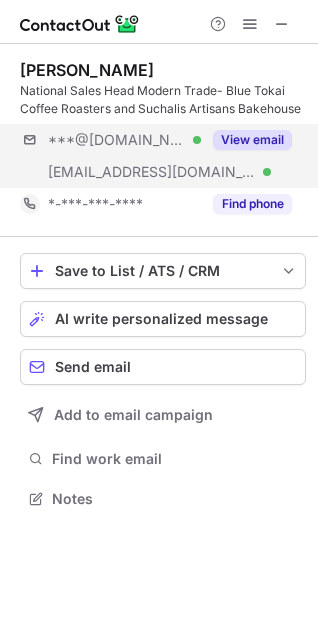 click on "***@[DOMAIN_NAME] Verified [EMAIL_ADDRESS][DOMAIN_NAME] Verified View email" at bounding box center [163, 156] 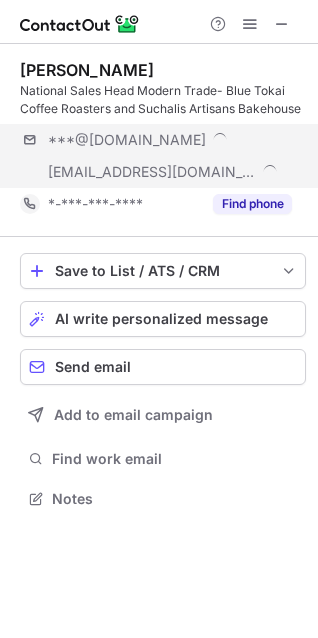 click on "[EMAIL_ADDRESS][DOMAIN_NAME]" at bounding box center [156, 172] 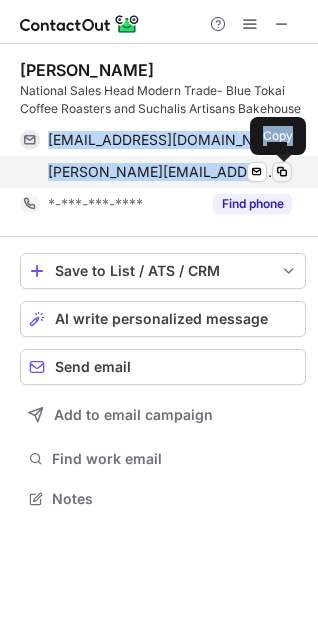 click at bounding box center [282, 172] 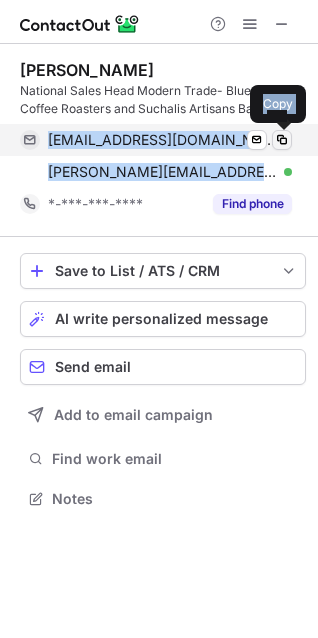 click at bounding box center (282, 140) 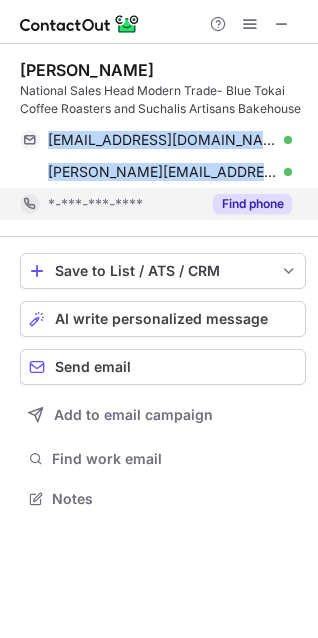 click on "Find phone" at bounding box center [252, 204] 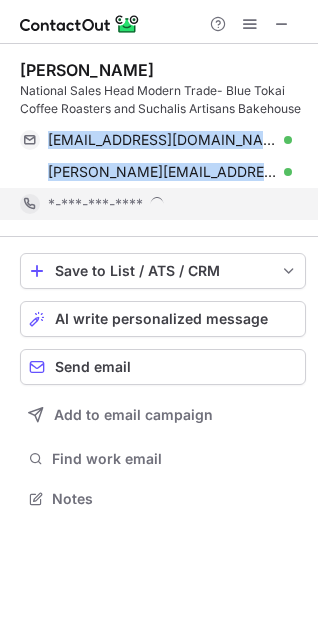 click on "*-***-***-****" at bounding box center [170, 204] 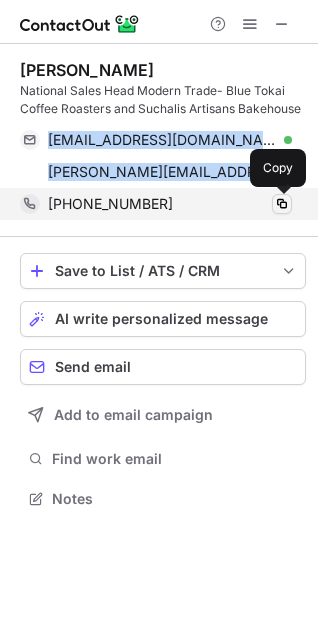 click at bounding box center (282, 204) 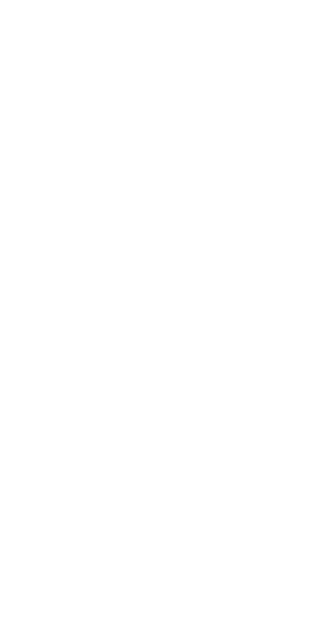 scroll, scrollTop: 0, scrollLeft: 0, axis: both 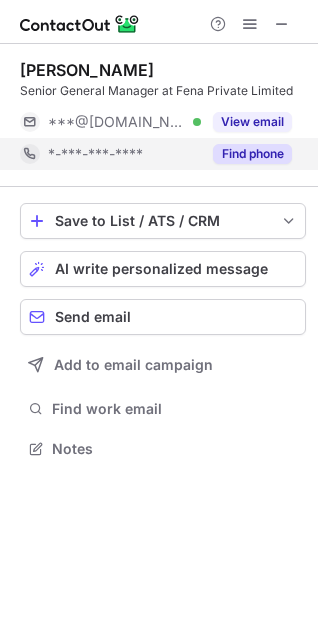 click on "*-***-***-****" at bounding box center (110, 154) 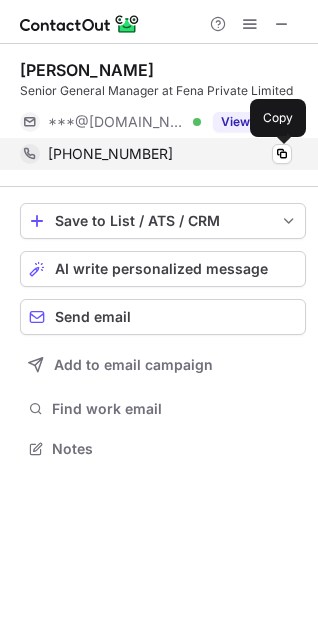 click at bounding box center (282, 154) 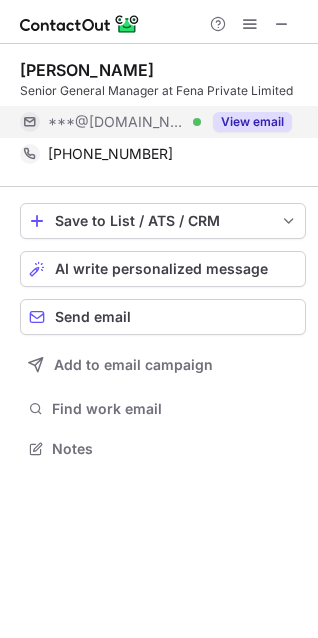 click on "Sanjiv Varma Senior General Manager at Fena Private Limited ***@yahoo.com Verified View email +919350129538 Copy" at bounding box center (163, 115) 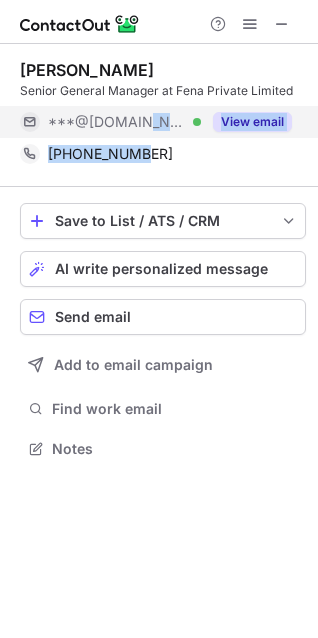 click on "***@yahoo.com Verified" at bounding box center (110, 122) 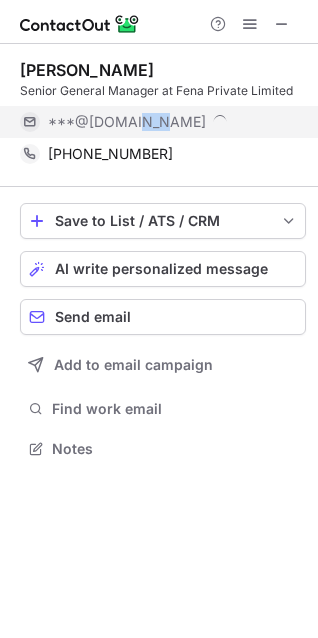 click on "***@yahoo.com" at bounding box center (156, 122) 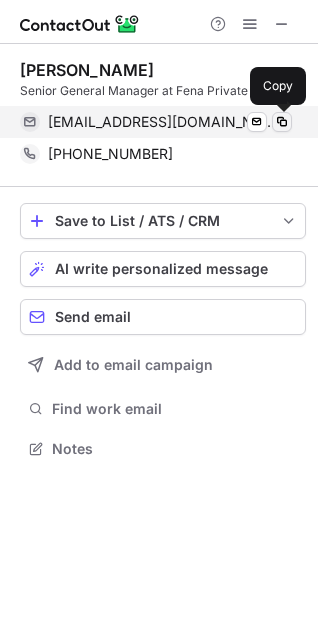 click at bounding box center [282, 122] 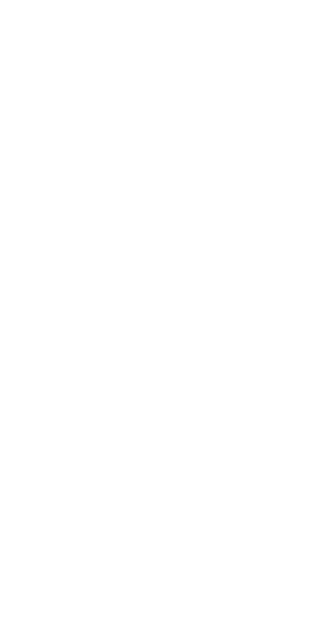 scroll, scrollTop: 0, scrollLeft: 0, axis: both 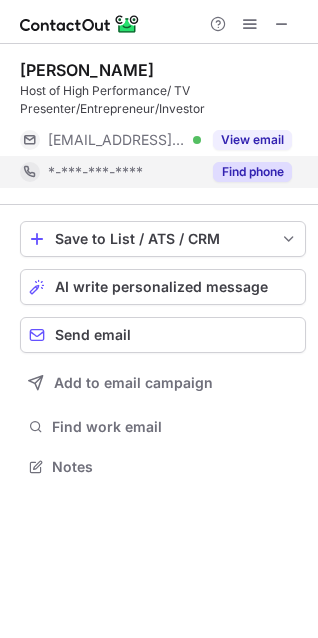 click on "Find phone" at bounding box center [246, 172] 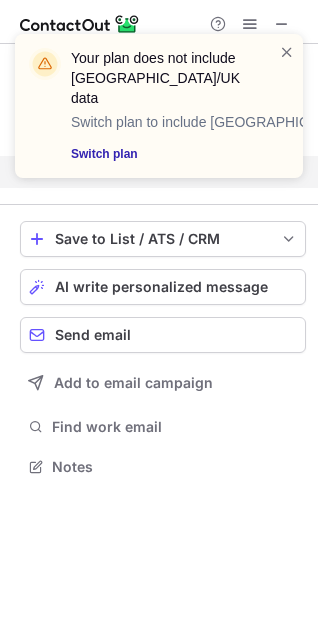 click on "Your plan does not include US/UK data Switch plan to include US/UK data Switch plan" at bounding box center [151, 106] 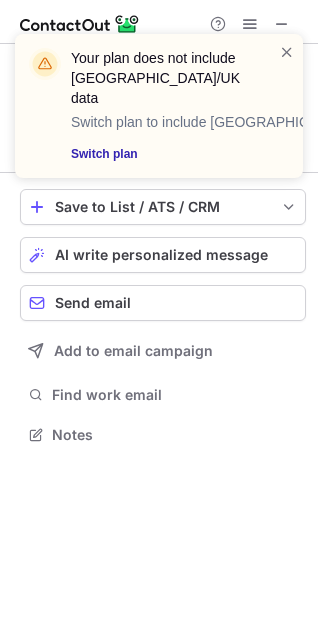 scroll, scrollTop: 421, scrollLeft: 318, axis: both 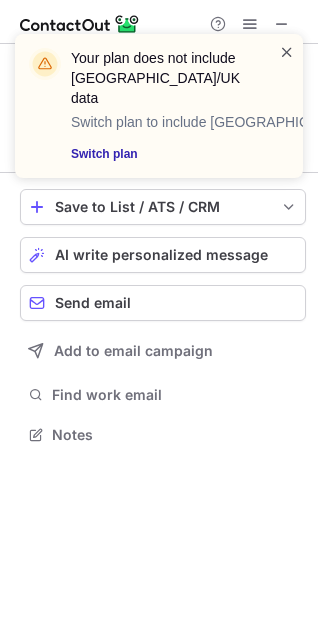 click at bounding box center (287, 52) 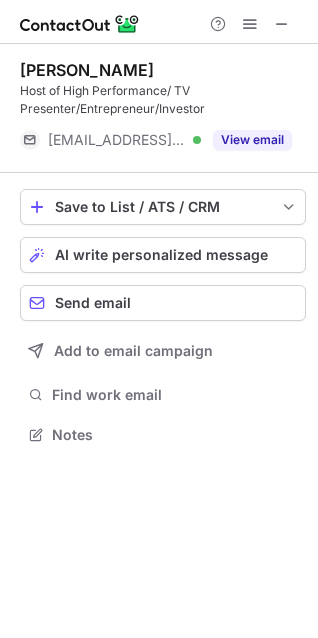 click on "***@jakehumphreyofficial.com Verified" at bounding box center (124, 140) 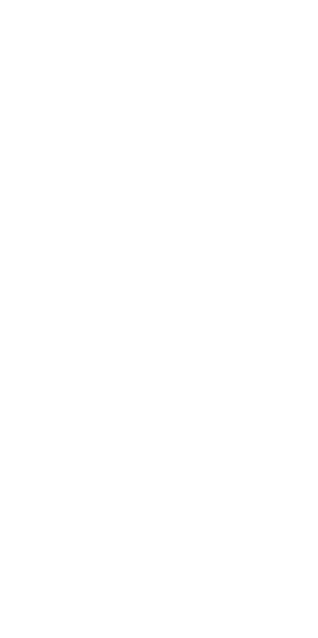 scroll, scrollTop: 0, scrollLeft: 0, axis: both 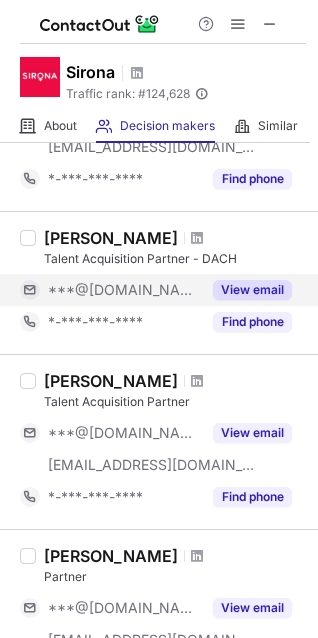 click on "***@[DOMAIN_NAME]" at bounding box center [110, 290] 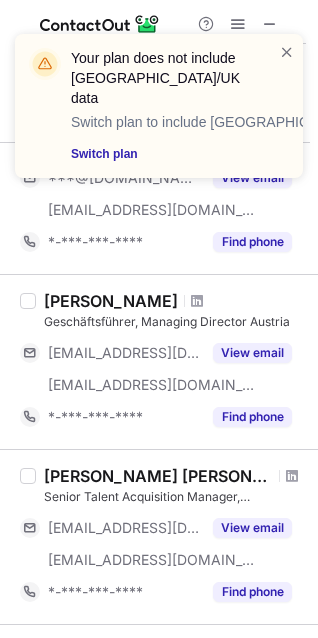 scroll, scrollTop: 0, scrollLeft: 0, axis: both 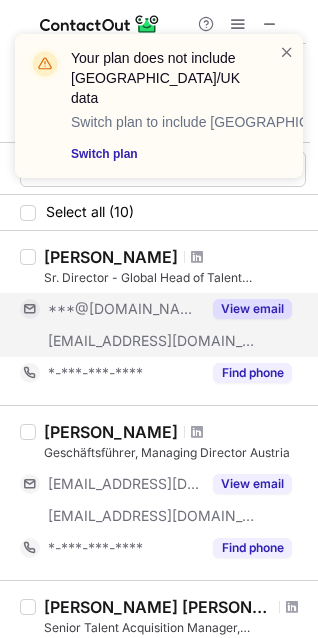click on "[EMAIL_ADDRESS][DOMAIN_NAME]" at bounding box center (110, 341) 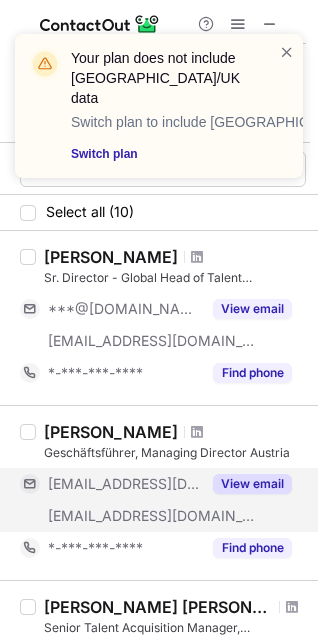 click on "***@gmx.at" at bounding box center (124, 484) 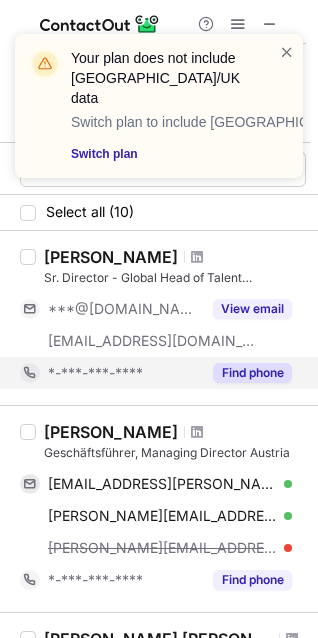 click on "*-***-***-****" at bounding box center [110, 373] 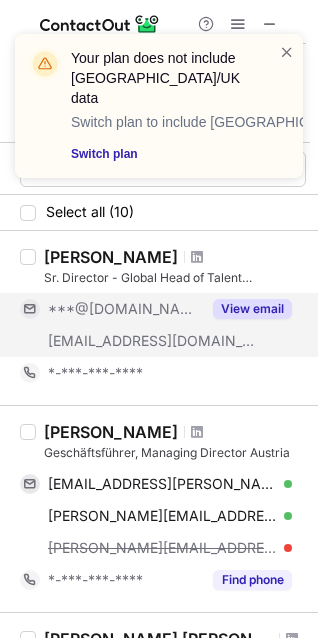 click on "***@[DOMAIN_NAME]" at bounding box center [110, 309] 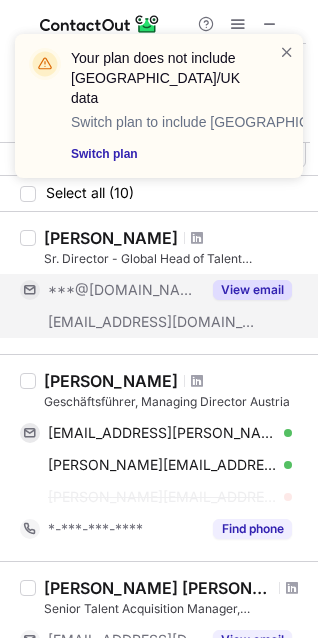 scroll, scrollTop: 23, scrollLeft: 0, axis: vertical 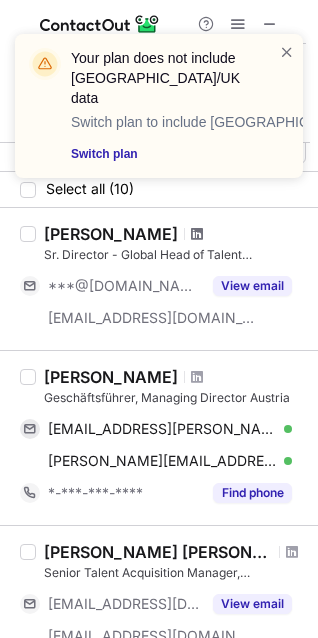 click at bounding box center [197, 234] 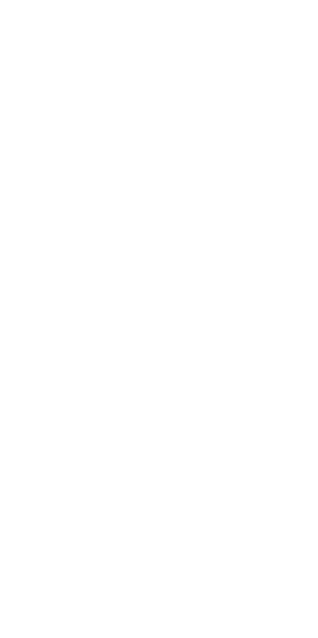scroll, scrollTop: 0, scrollLeft: 0, axis: both 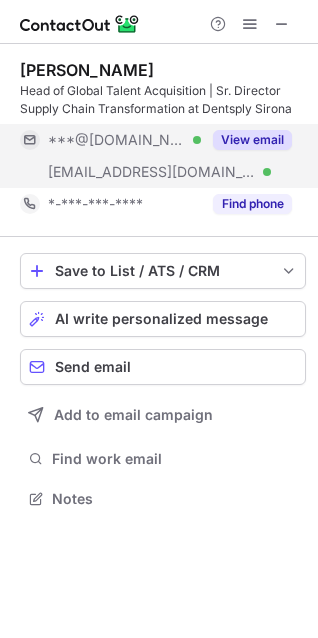 click on "***@[DOMAIN_NAME]" at bounding box center (117, 140) 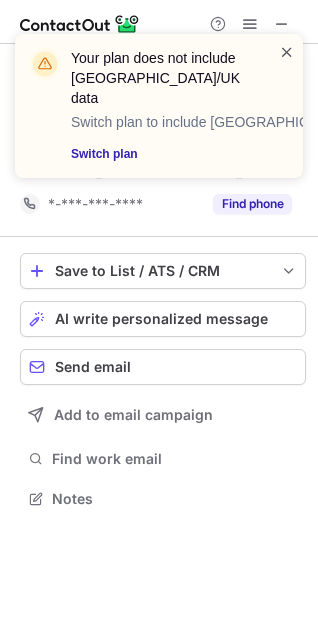 click at bounding box center (287, 52) 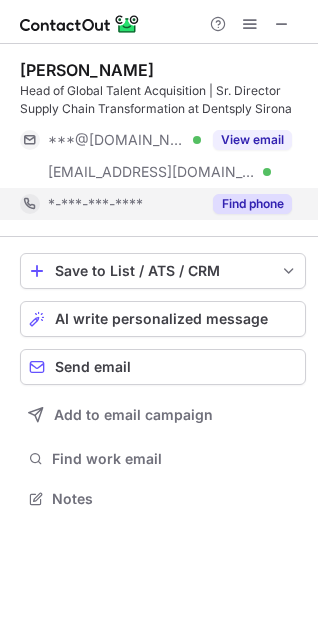 click on "*-***-***-****" at bounding box center [124, 204] 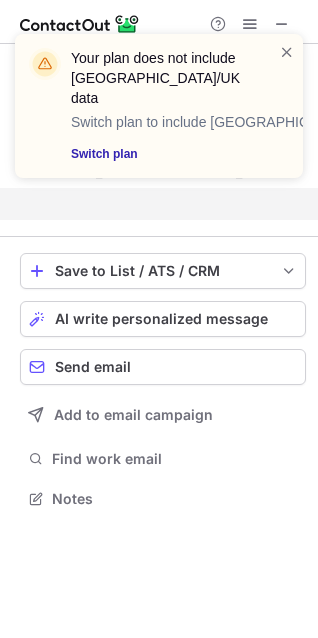 scroll, scrollTop: 453, scrollLeft: 318, axis: both 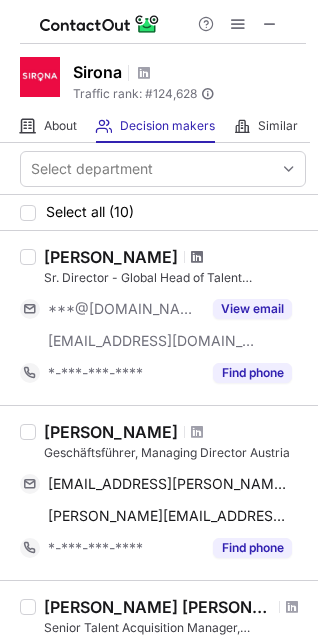 click at bounding box center [197, 257] 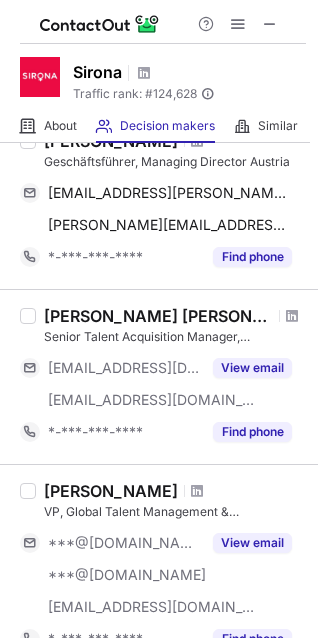 scroll, scrollTop: 292, scrollLeft: 0, axis: vertical 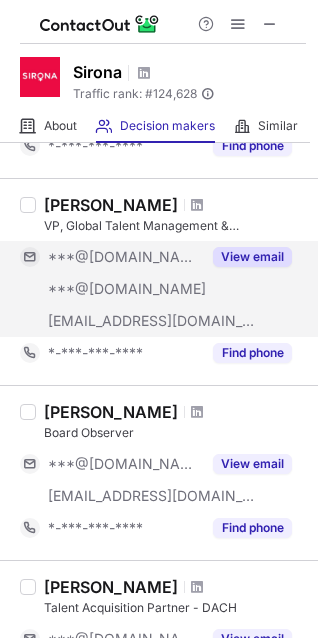 click on "[EMAIL_ADDRESS][DOMAIN_NAME]" at bounding box center [152, 321] 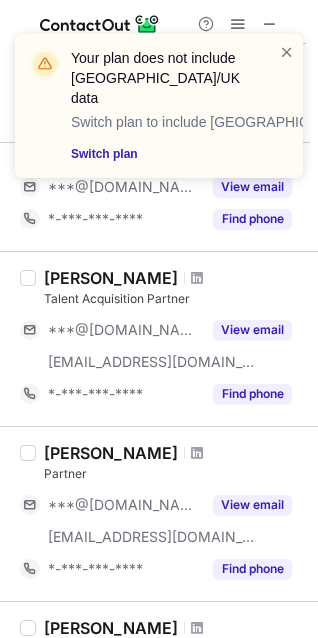 scroll, scrollTop: 1030, scrollLeft: 0, axis: vertical 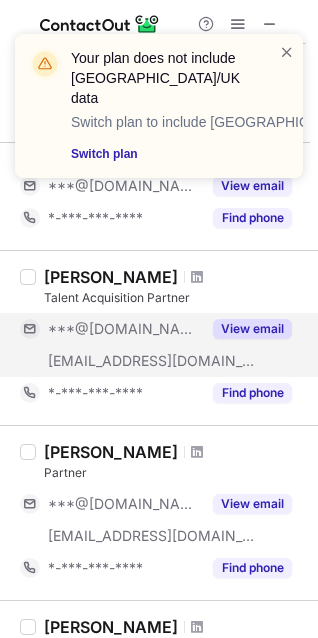 click on "[EMAIL_ADDRESS][DOMAIN_NAME]" at bounding box center (152, 361) 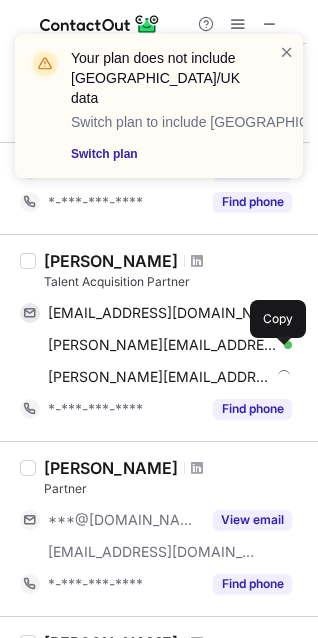 scroll, scrollTop: 1047, scrollLeft: 0, axis: vertical 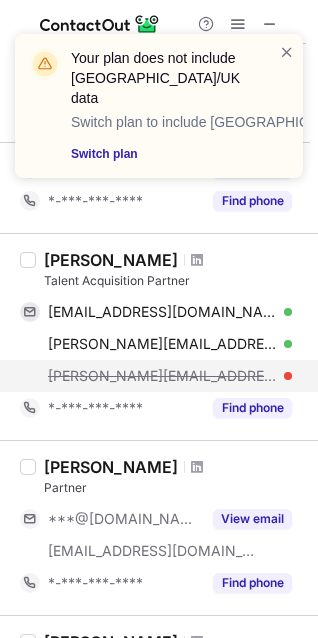 click on "abigail.sanders@thesirona.com" at bounding box center (162, 376) 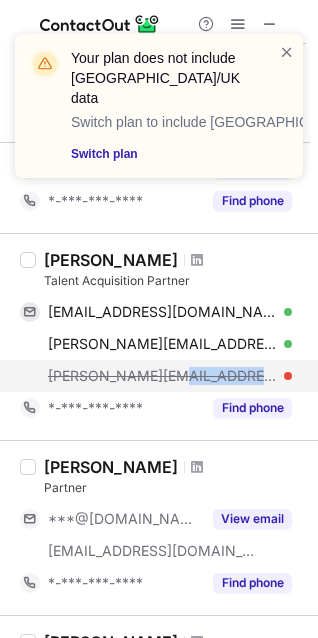 click on "abigail.sanders@thesirona.com" at bounding box center (162, 376) 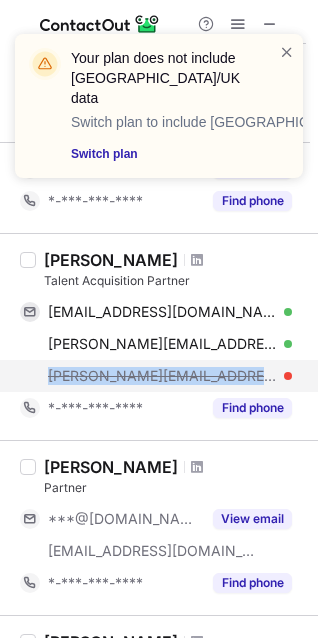 click on "abigail.sanders@thesirona.com" at bounding box center [162, 376] 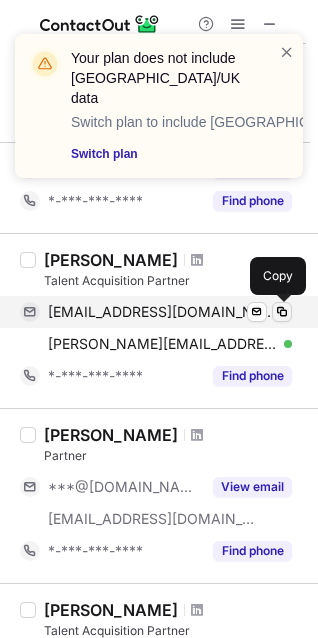 click at bounding box center [282, 312] 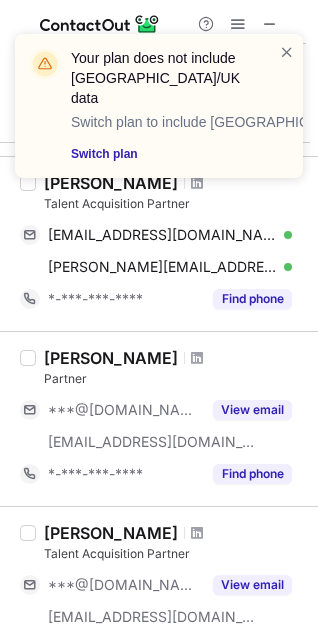 scroll, scrollTop: 1125, scrollLeft: 0, axis: vertical 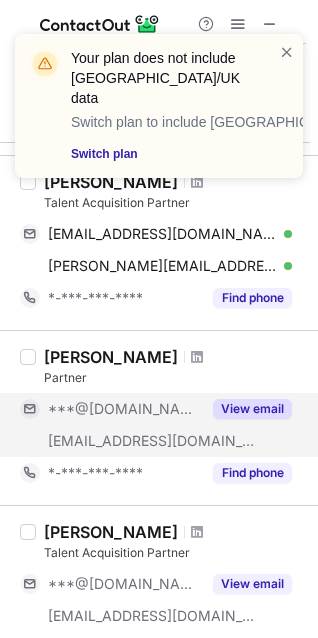 click on "***@sironastrategies.com" at bounding box center [152, 441] 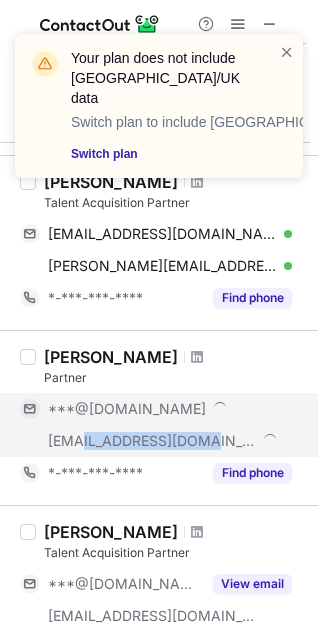 click on "***@sironastrategies.com" at bounding box center (152, 441) 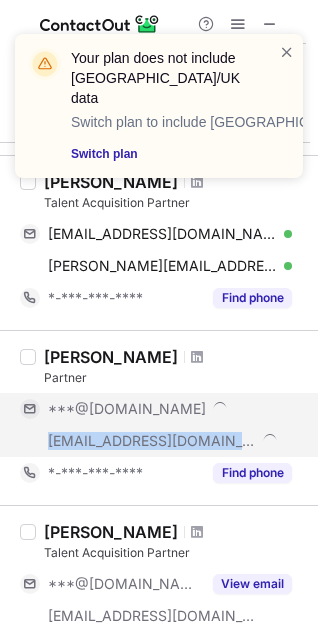 click on "***@sironastrategies.com" at bounding box center [152, 441] 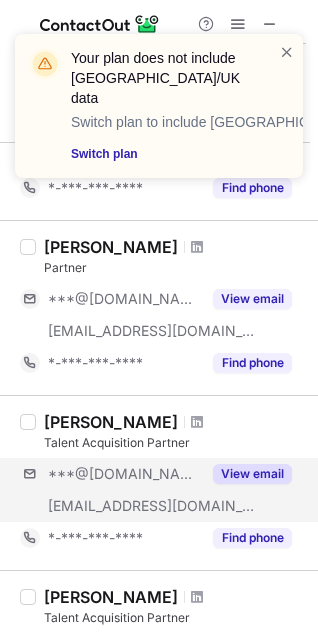click on "***@live.fr ***@dentsply.com View email" at bounding box center [163, 490] 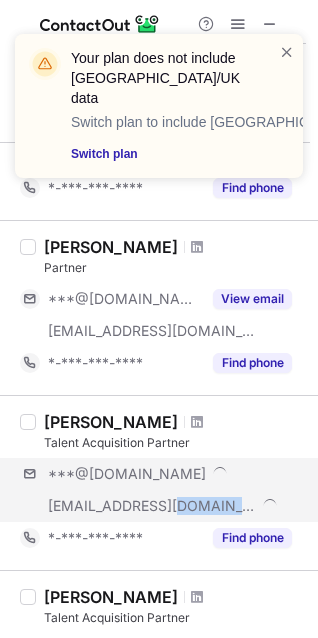 click on "***@dentsply.com" at bounding box center [170, 506] 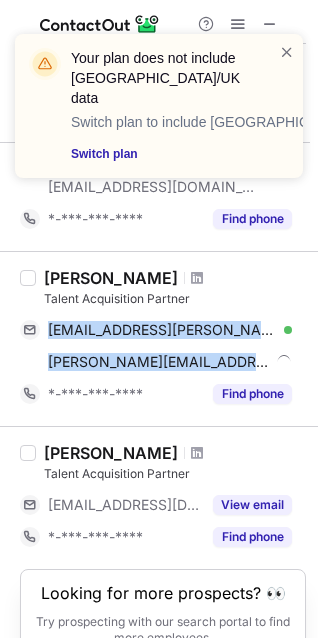 scroll, scrollTop: 1380, scrollLeft: 0, axis: vertical 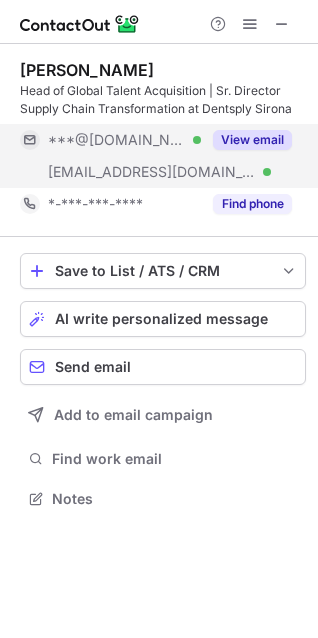 click on "[PERSON_NAME] Head of Global Talent Acquisition | Sr. Director Supply Chain Transformation at Dentsply Sirona ***@[DOMAIN_NAME] Verified [EMAIL_ADDRESS][DOMAIN_NAME] Verified View email *-***-***-**** Find phone" at bounding box center [163, 140] 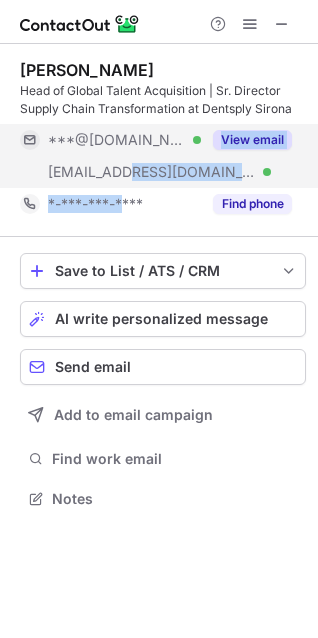 click on "[EMAIL_ADDRESS][DOMAIN_NAME] Verified" at bounding box center [110, 172] 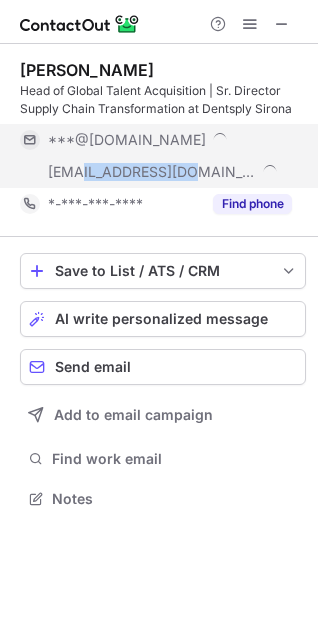 click on "[EMAIL_ADDRESS][DOMAIN_NAME]" at bounding box center (156, 172) 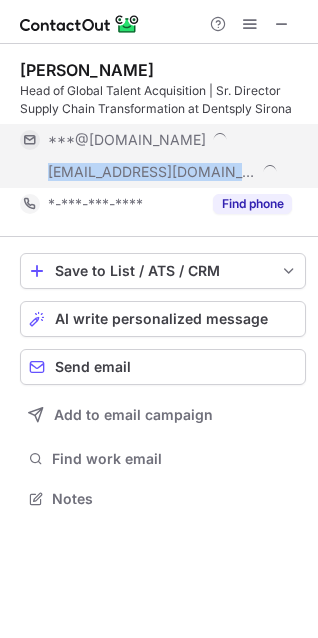 click on "[PERSON_NAME] Head of Global Talent Acquisition | Sr. Director Supply Chain Transformation at Dentsply Sirona ***@[DOMAIN_NAME] [EMAIL_ADDRESS][DOMAIN_NAME] *-***-***-**** Find phone Save to List / ATS / CRM List Select Lever Connect Greenhouse Connect Salesforce Connect Hubspot Connect Bullhorn Connect Zapier (100+ Applications) Connect Request a new integration AI write personalized message Send email Add to email campaign Find work email Notes" at bounding box center [159, 319] 